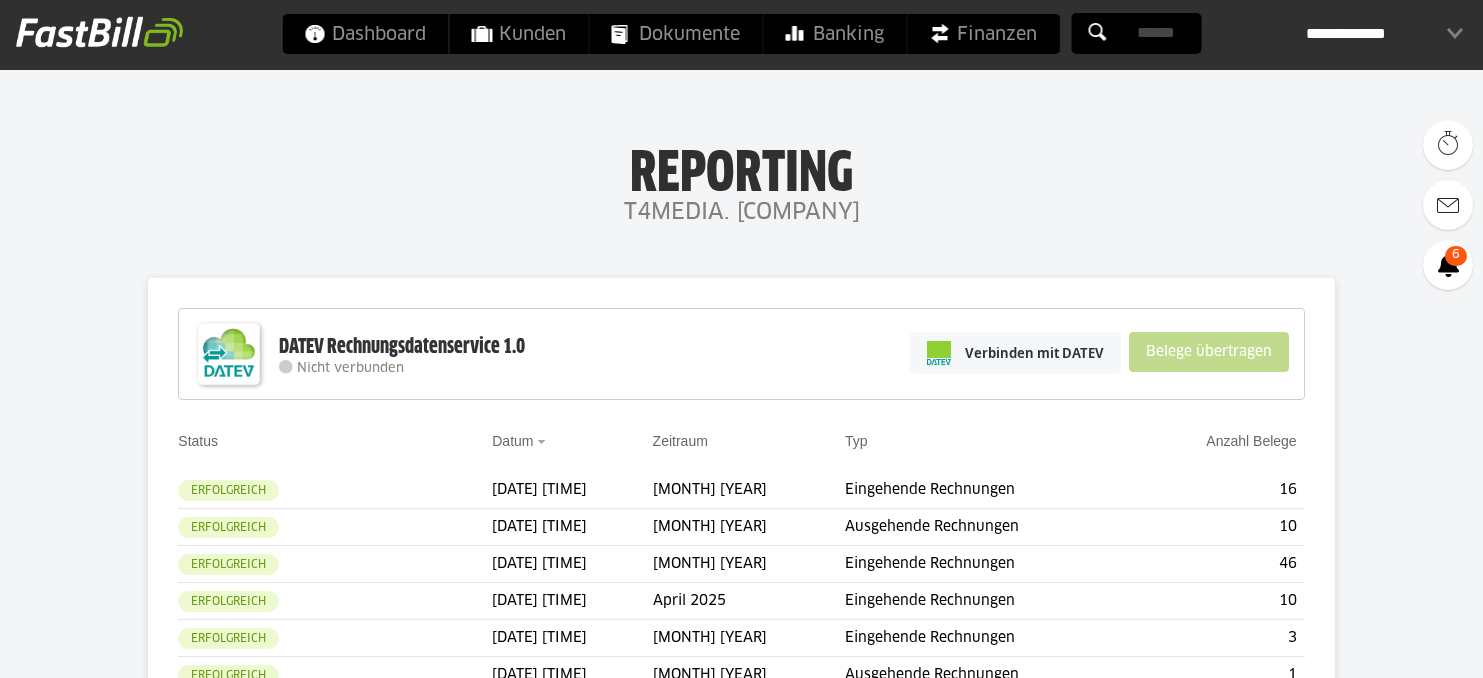 scroll, scrollTop: 0, scrollLeft: 0, axis: both 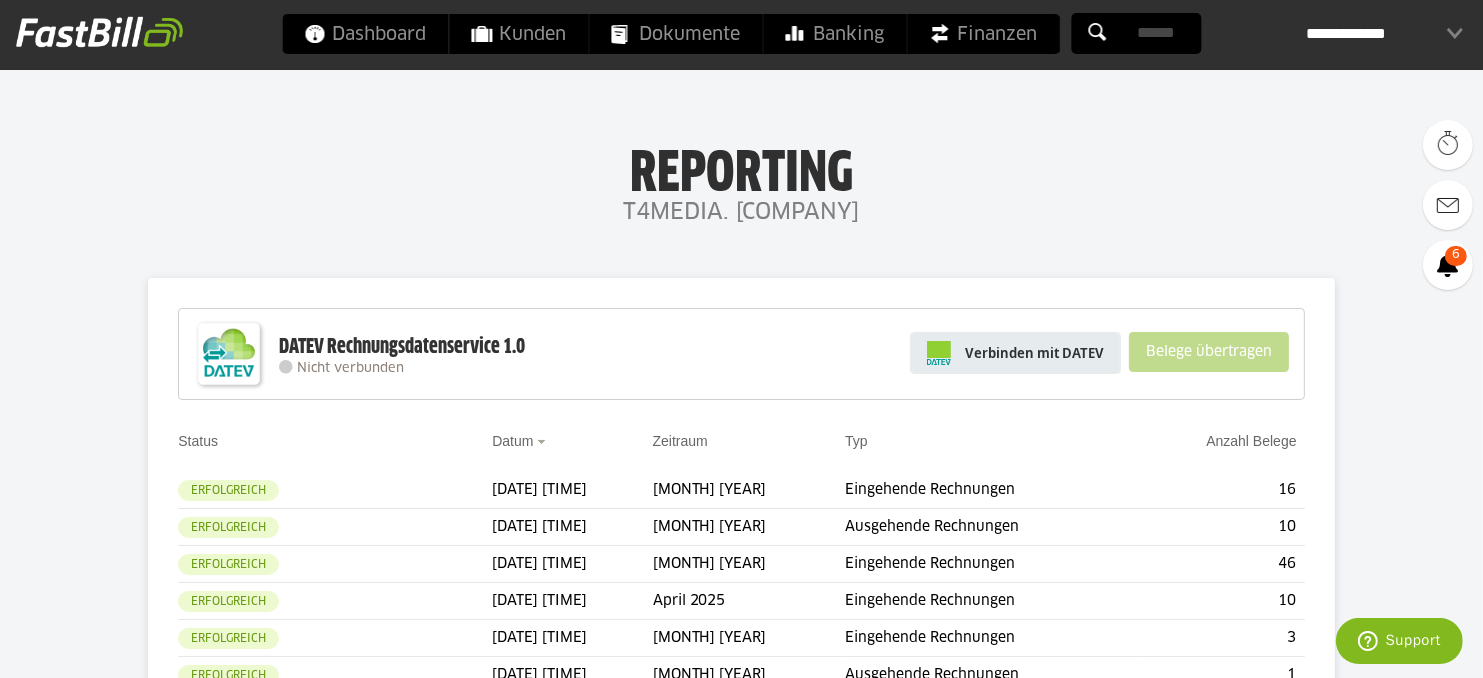 click on "Verbinden mit DATEV" at bounding box center (1015, 353) 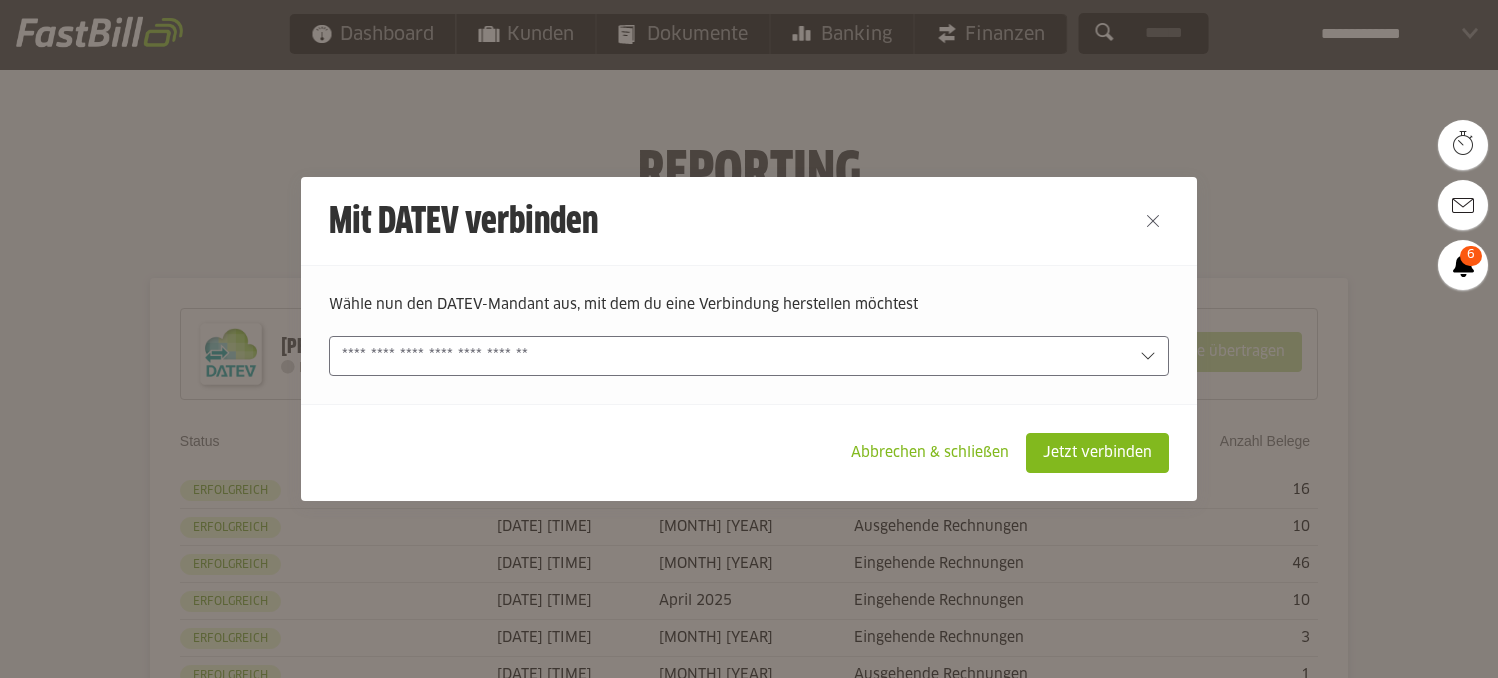 scroll, scrollTop: 0, scrollLeft: 0, axis: both 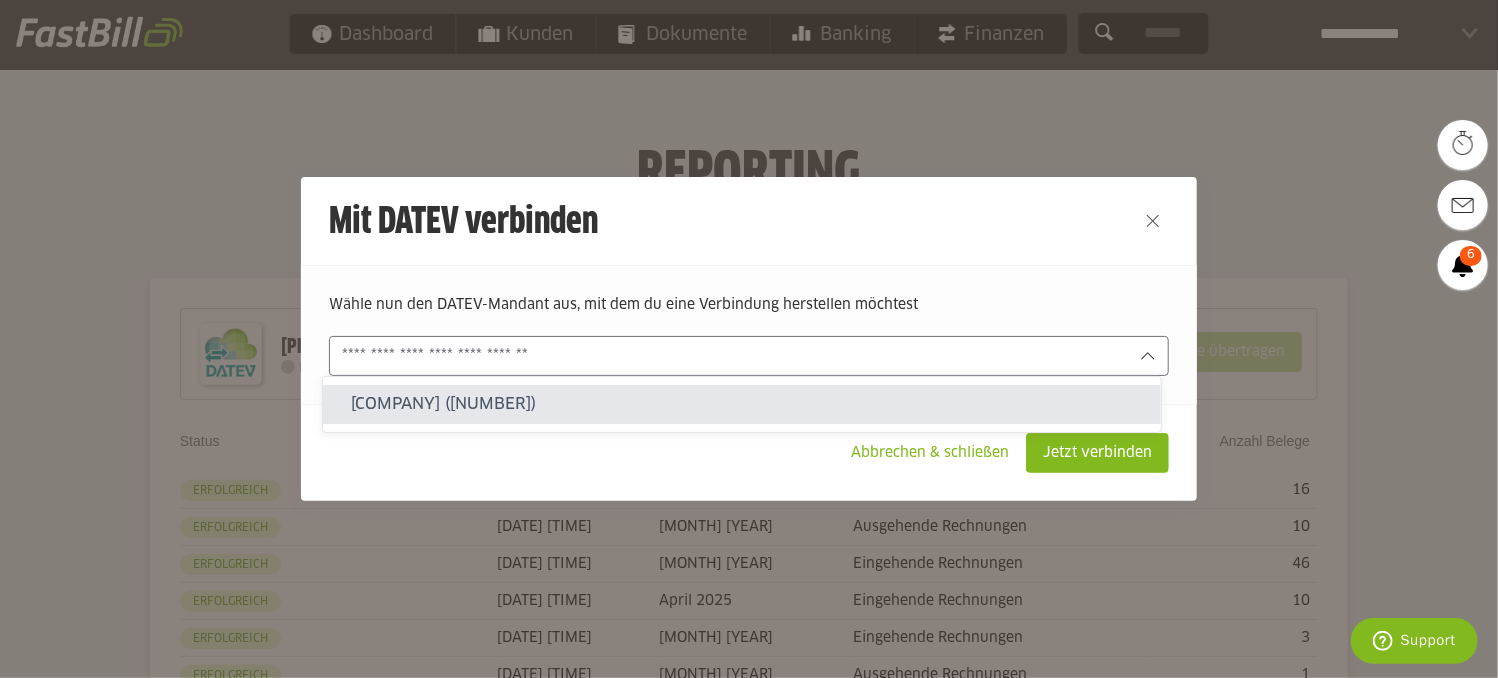 click at bounding box center (735, 356) 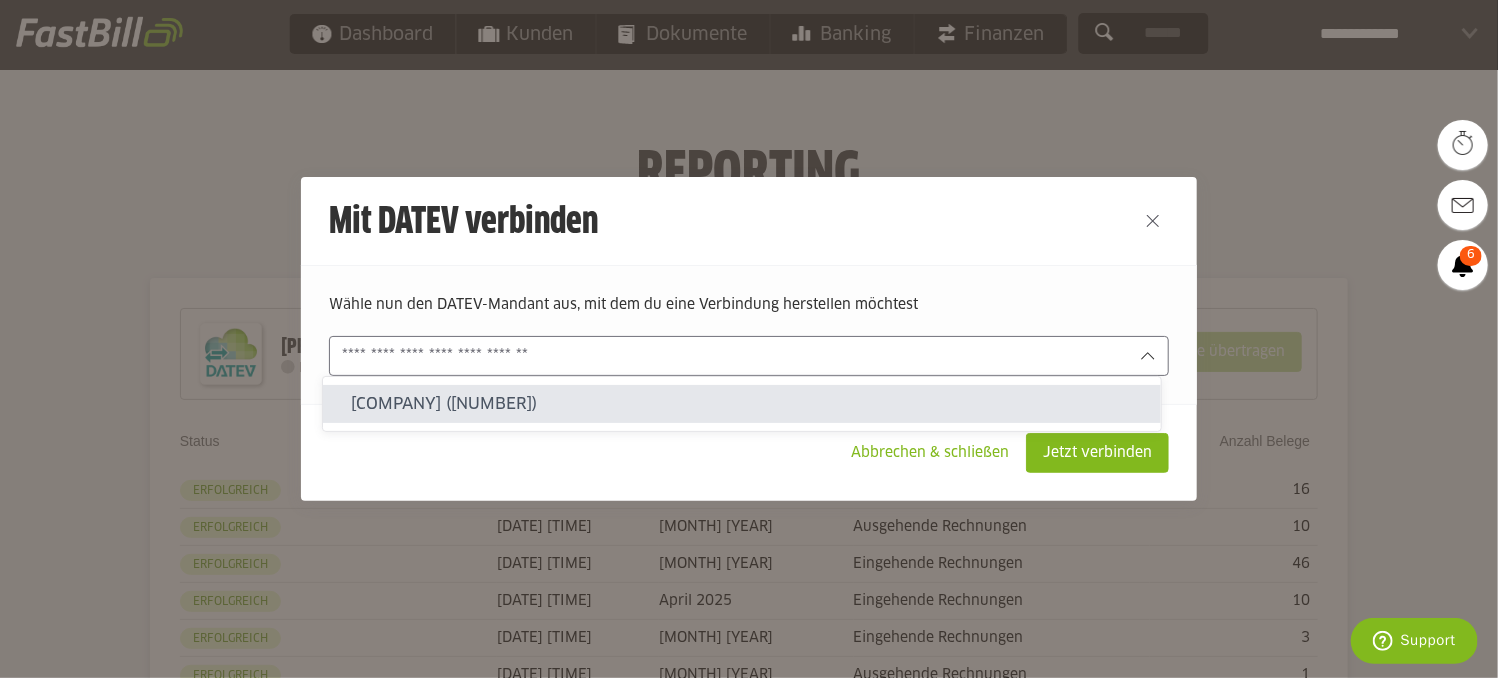 type on "**********" 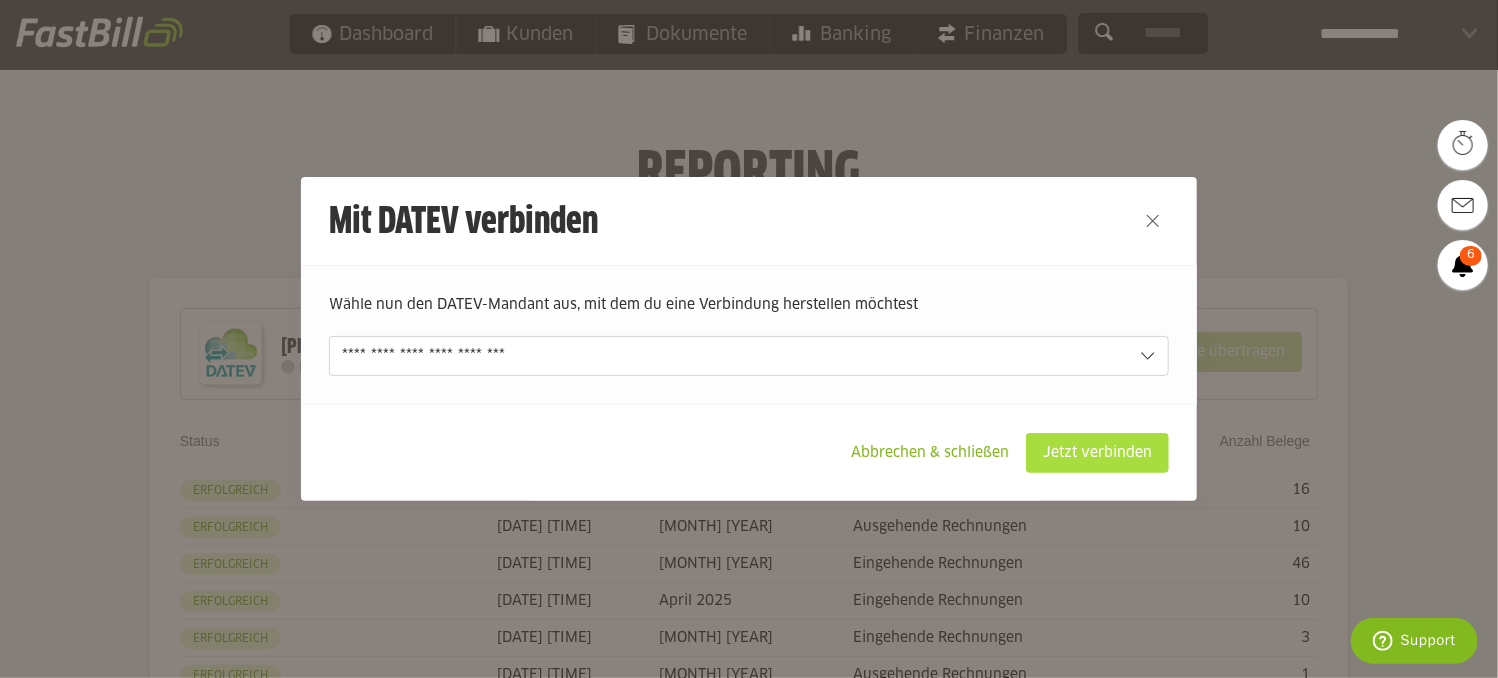 click on "Jetzt verbinden" at bounding box center (1097, 453) 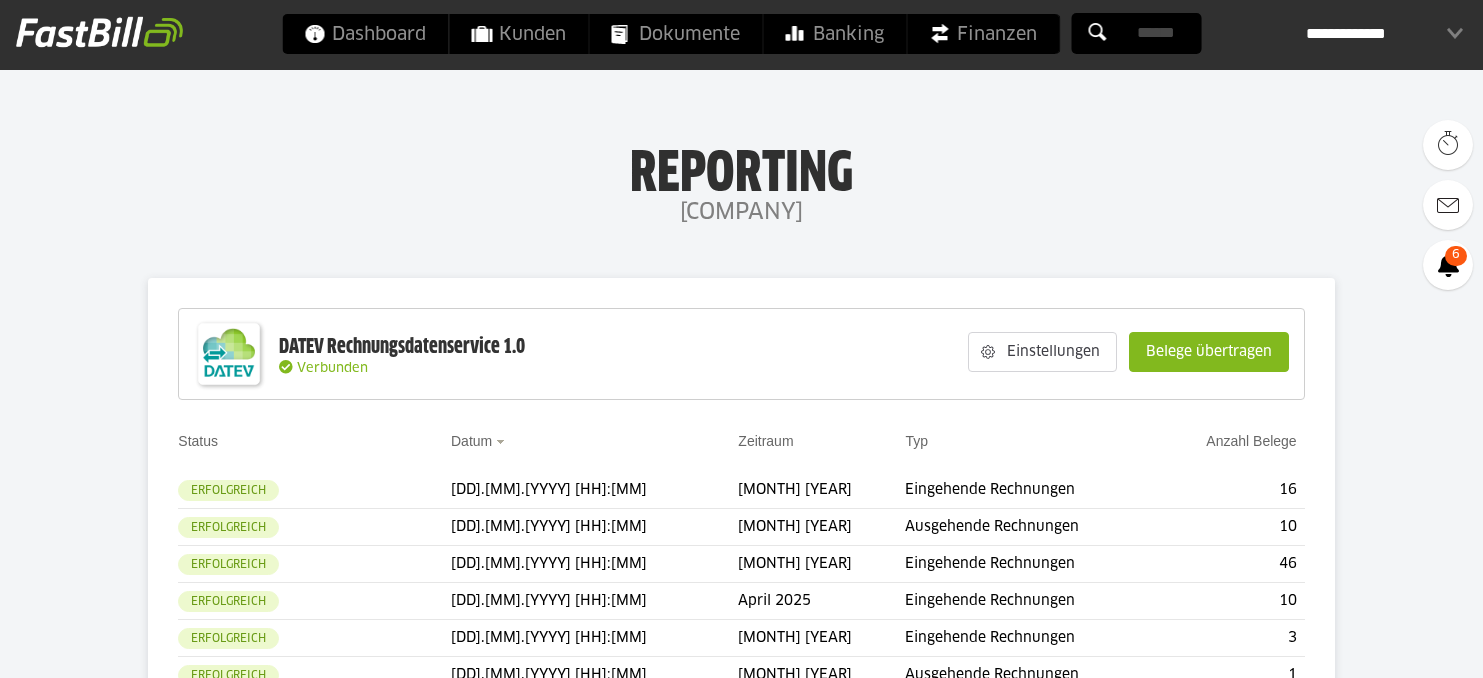 scroll, scrollTop: 0, scrollLeft: 0, axis: both 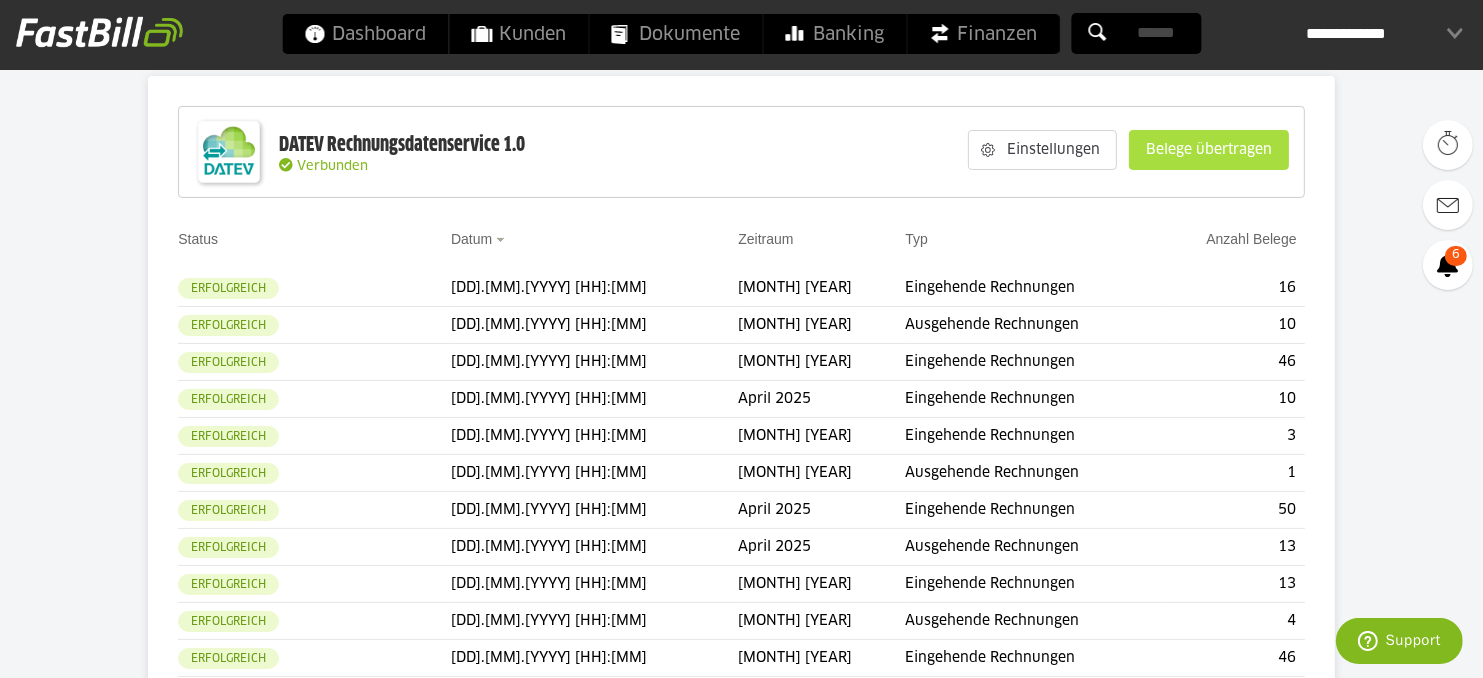 click on "Belege übertragen" at bounding box center (1209, 150) 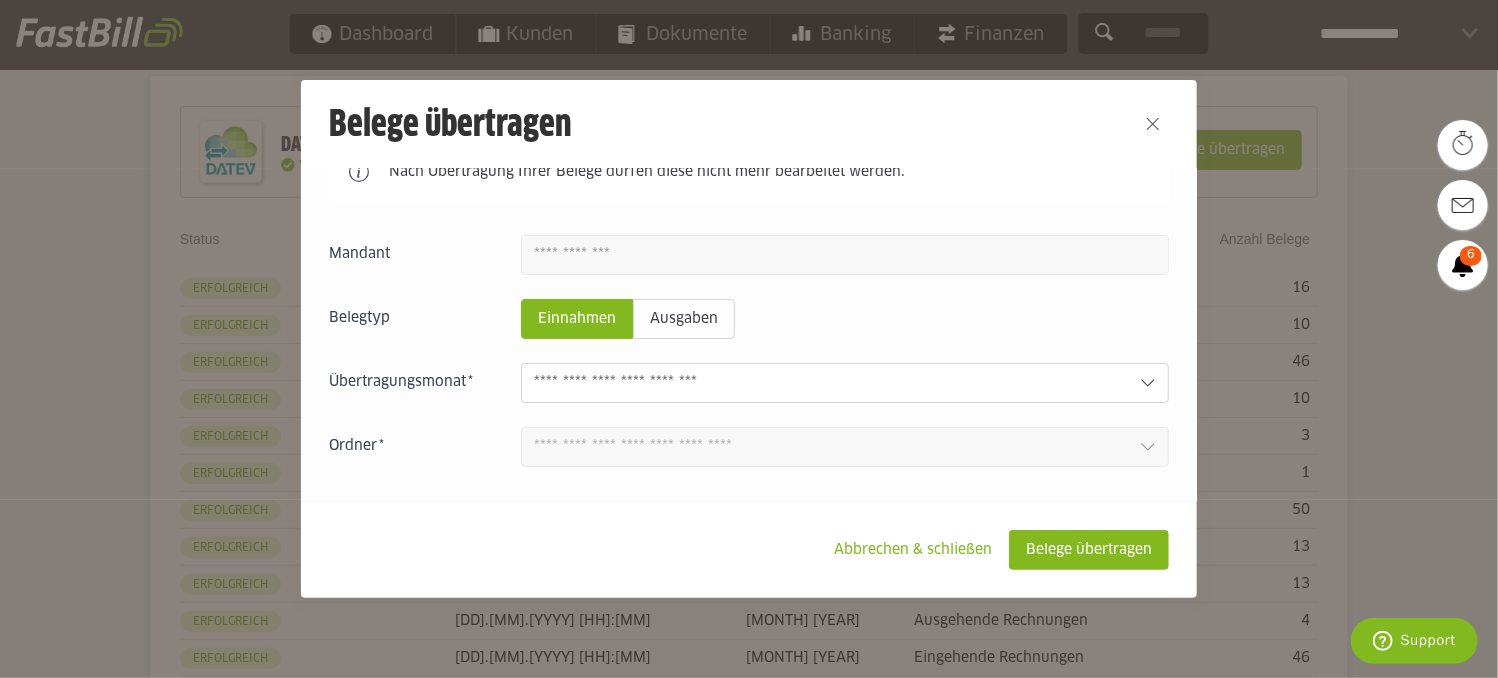 scroll, scrollTop: 129, scrollLeft: 0, axis: vertical 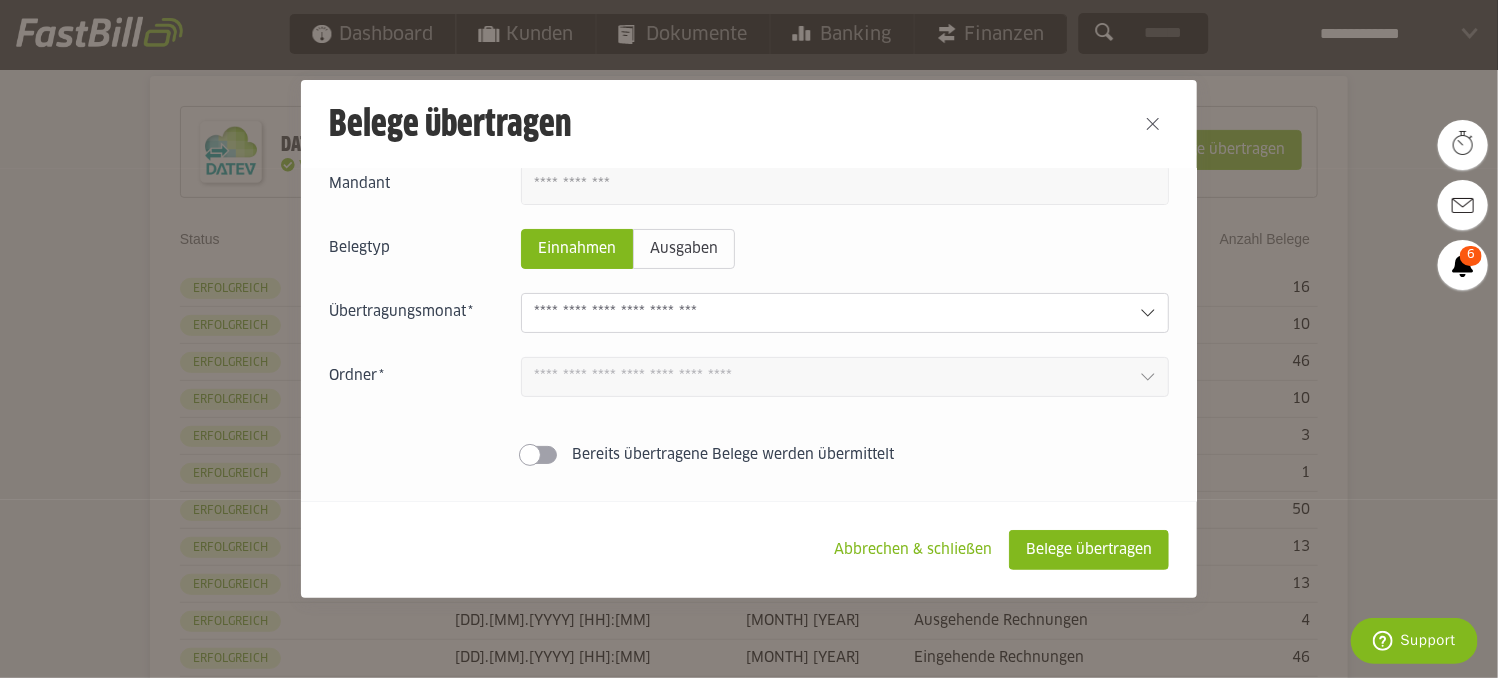 click 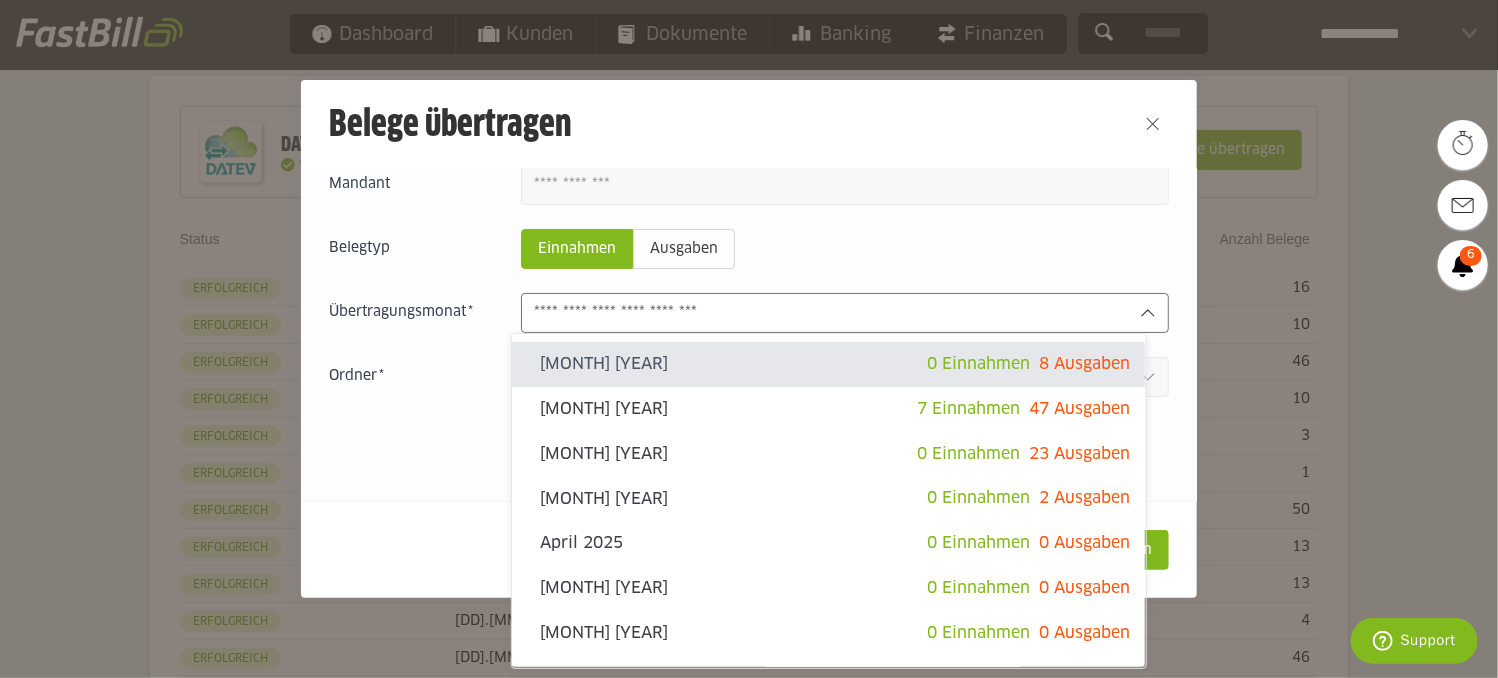 click on "Einnahmen
Ausgaben
August 2025
0 Einnahmen
8 Ausgaben
Juli 2025
7 Einnahmen
47 Ausgaben
1" at bounding box center (749, 319) 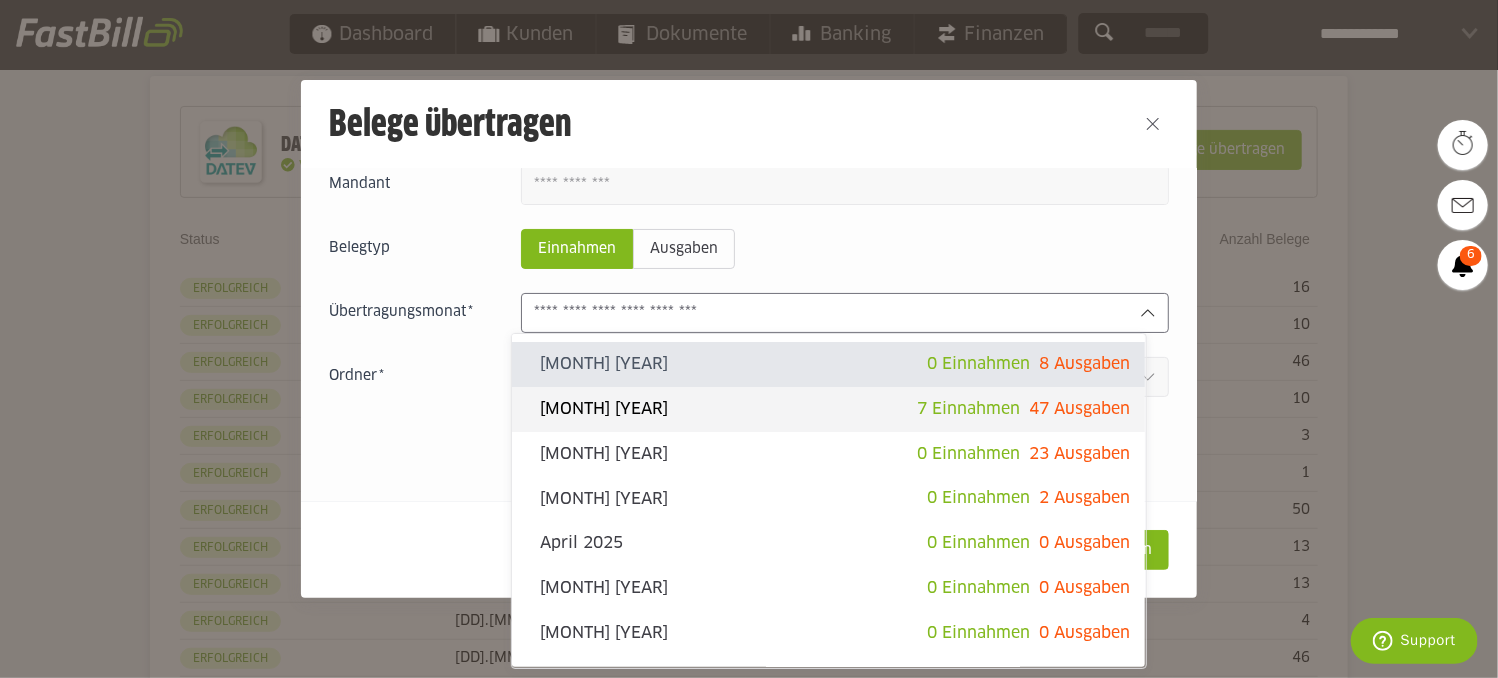 click on "Juli 2025" 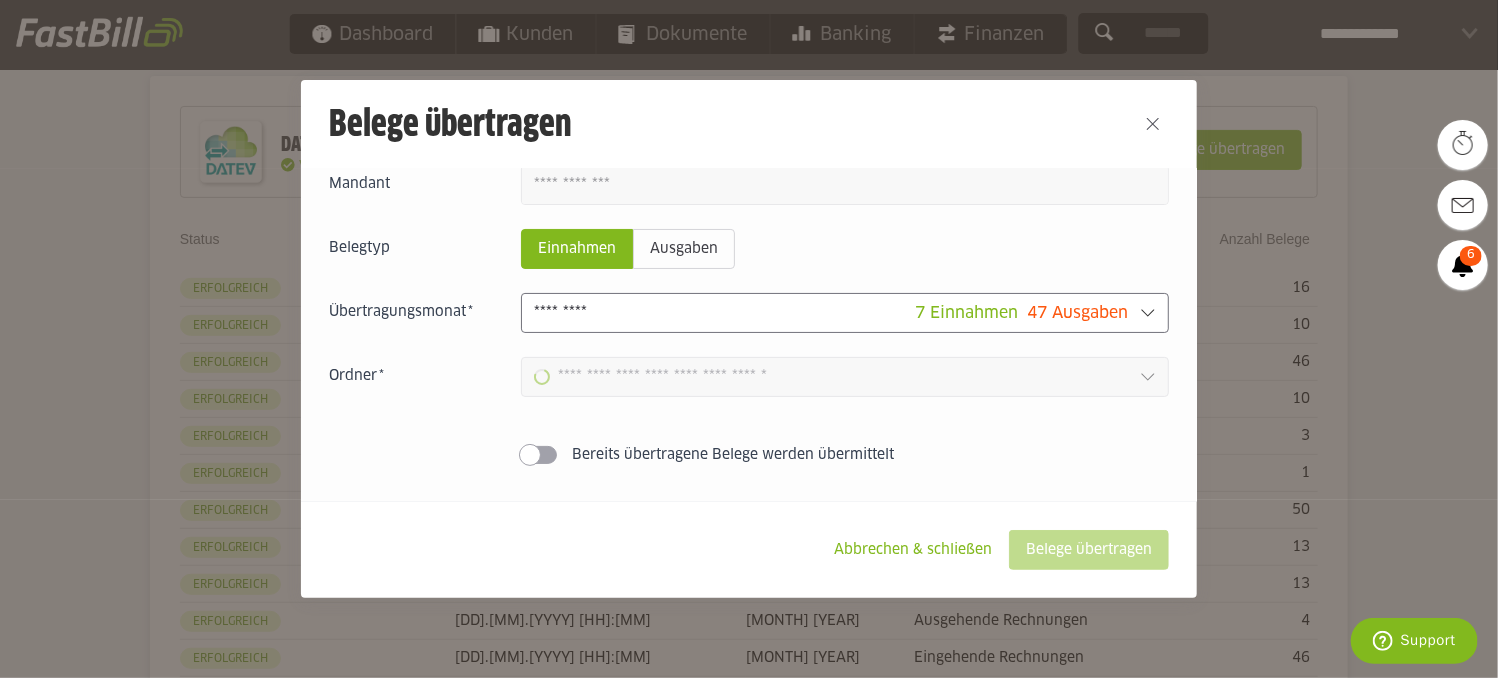 type on "**********" 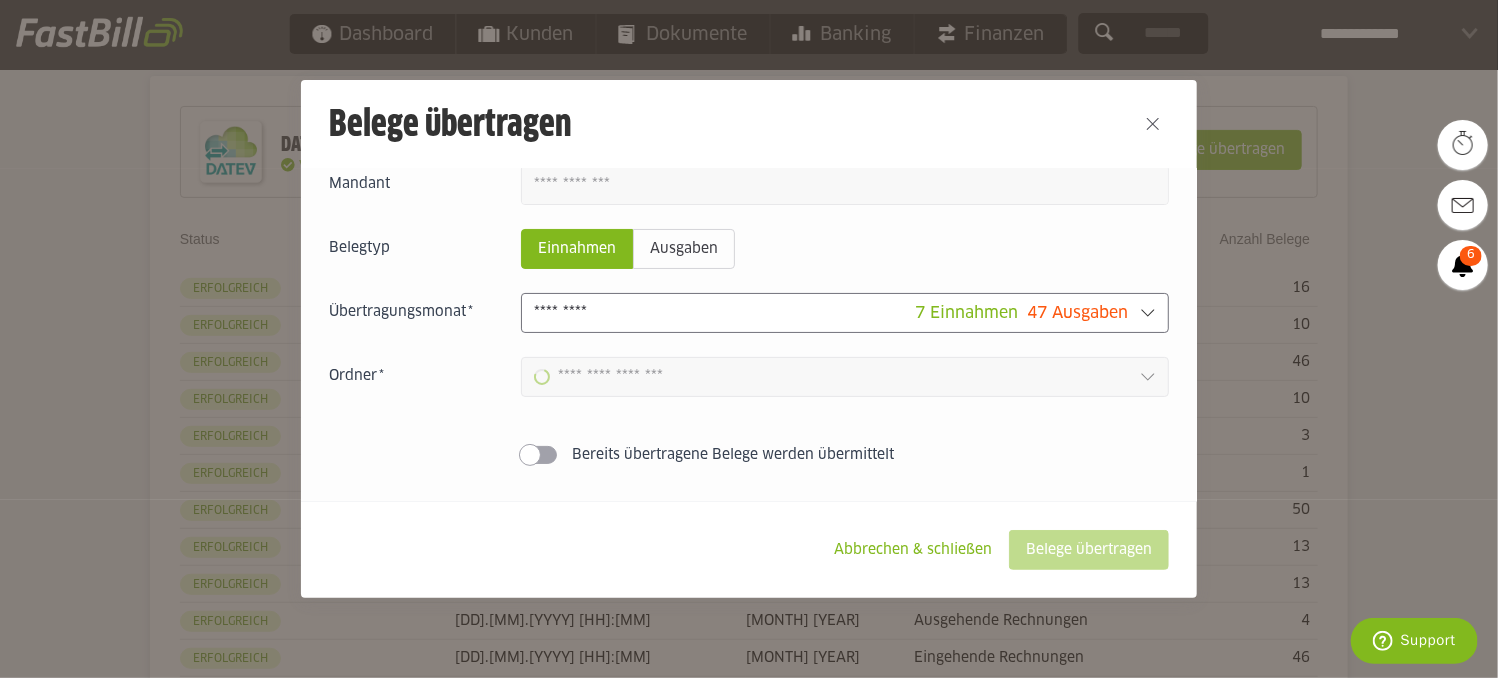 type on "**********" 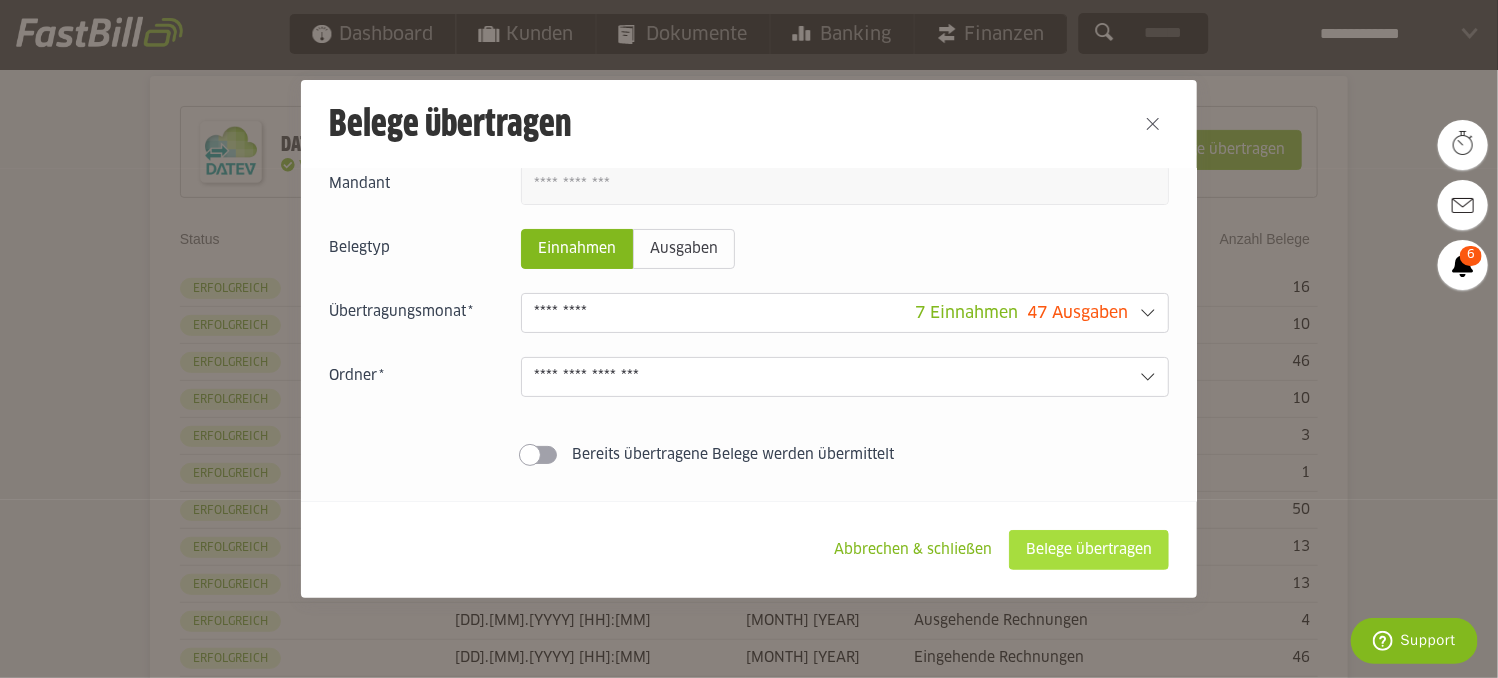 click on "Belege übertragen" at bounding box center (1089, 550) 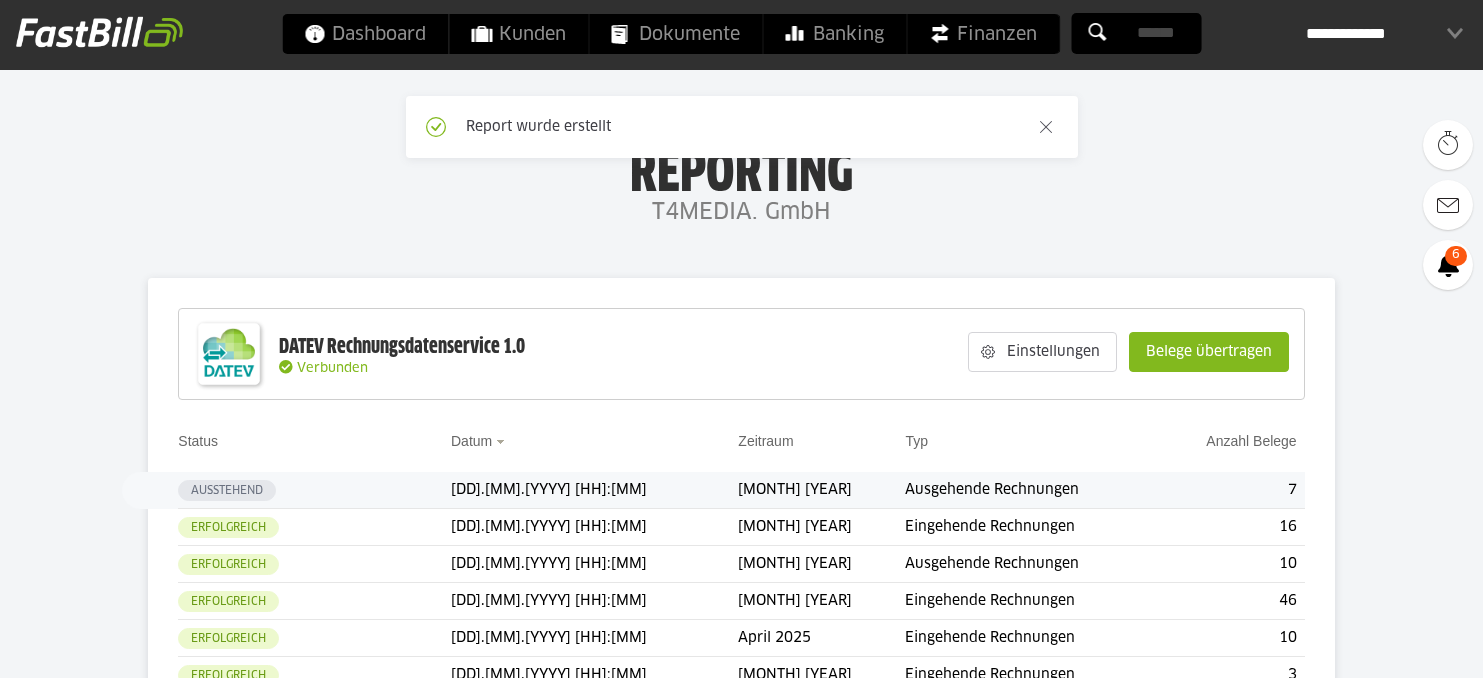 scroll, scrollTop: 0, scrollLeft: 0, axis: both 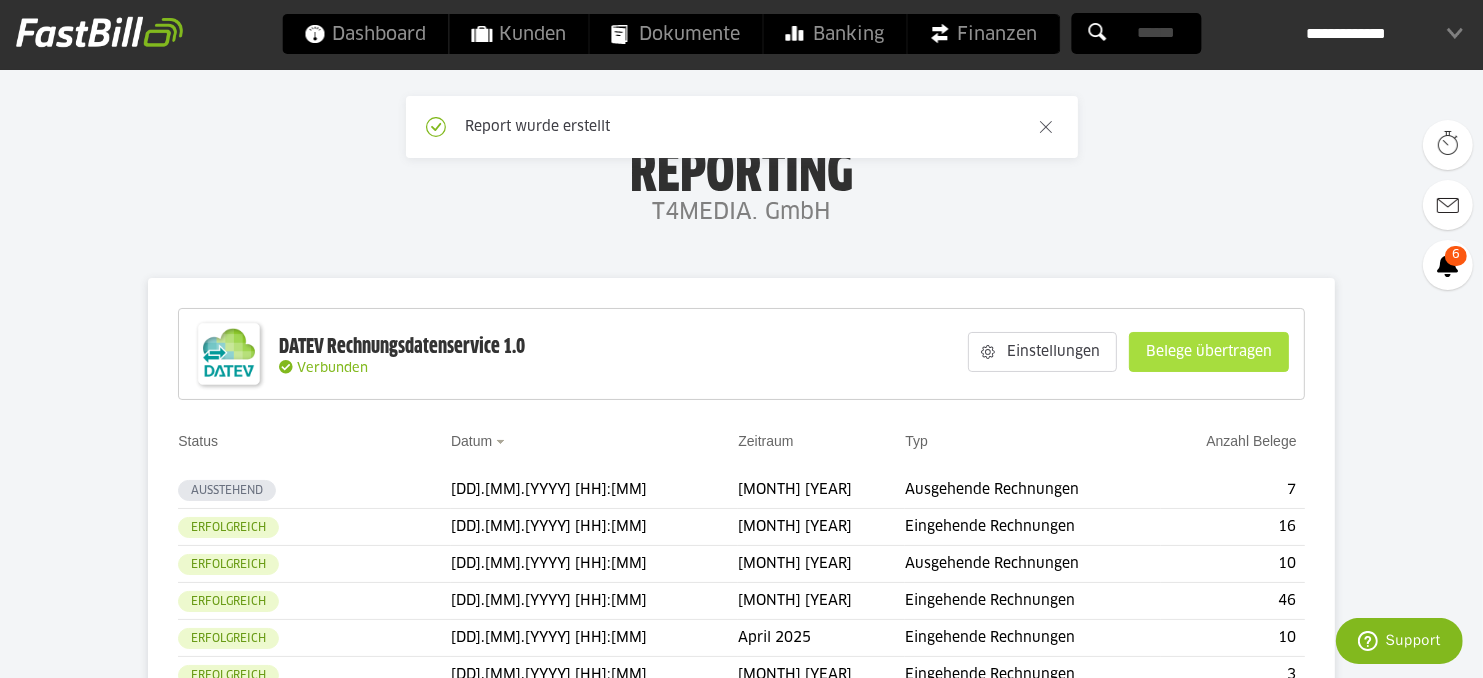 click on "Belege übertragen" at bounding box center [1209, 352] 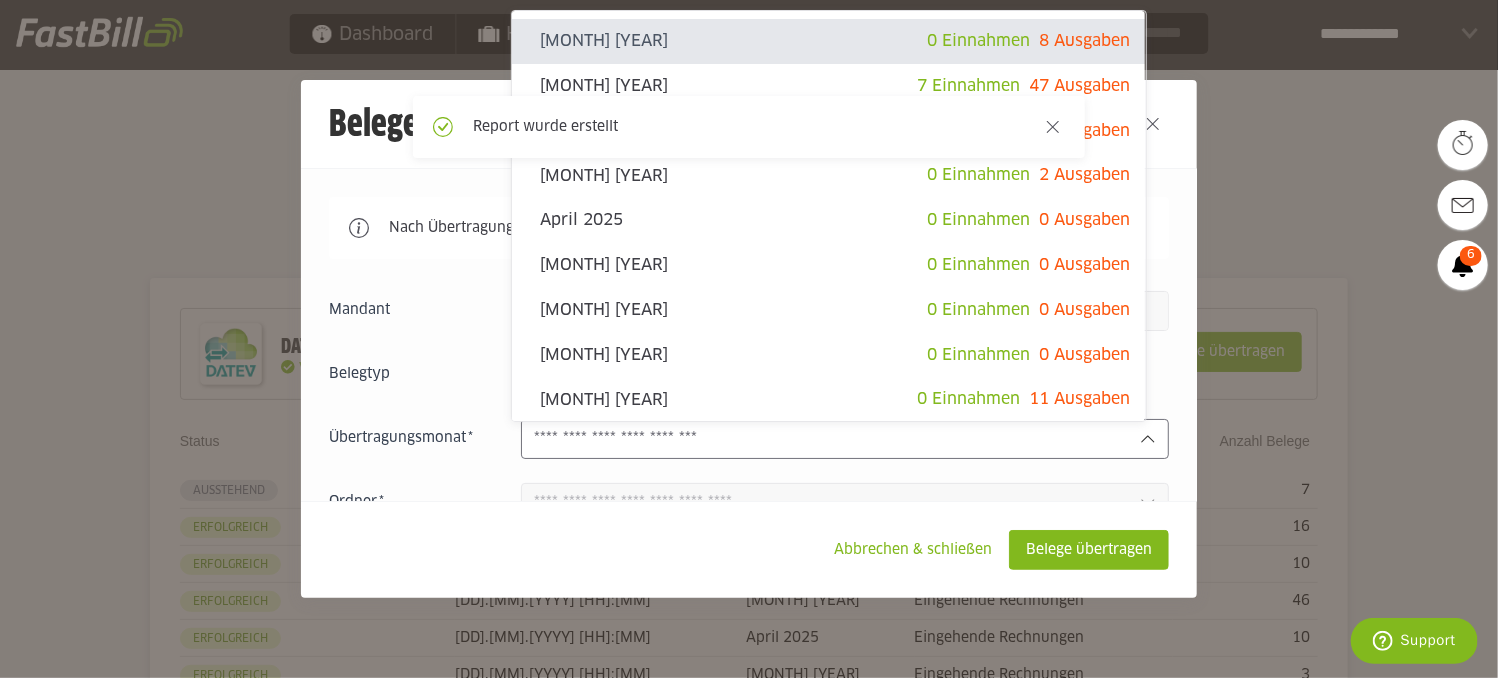click 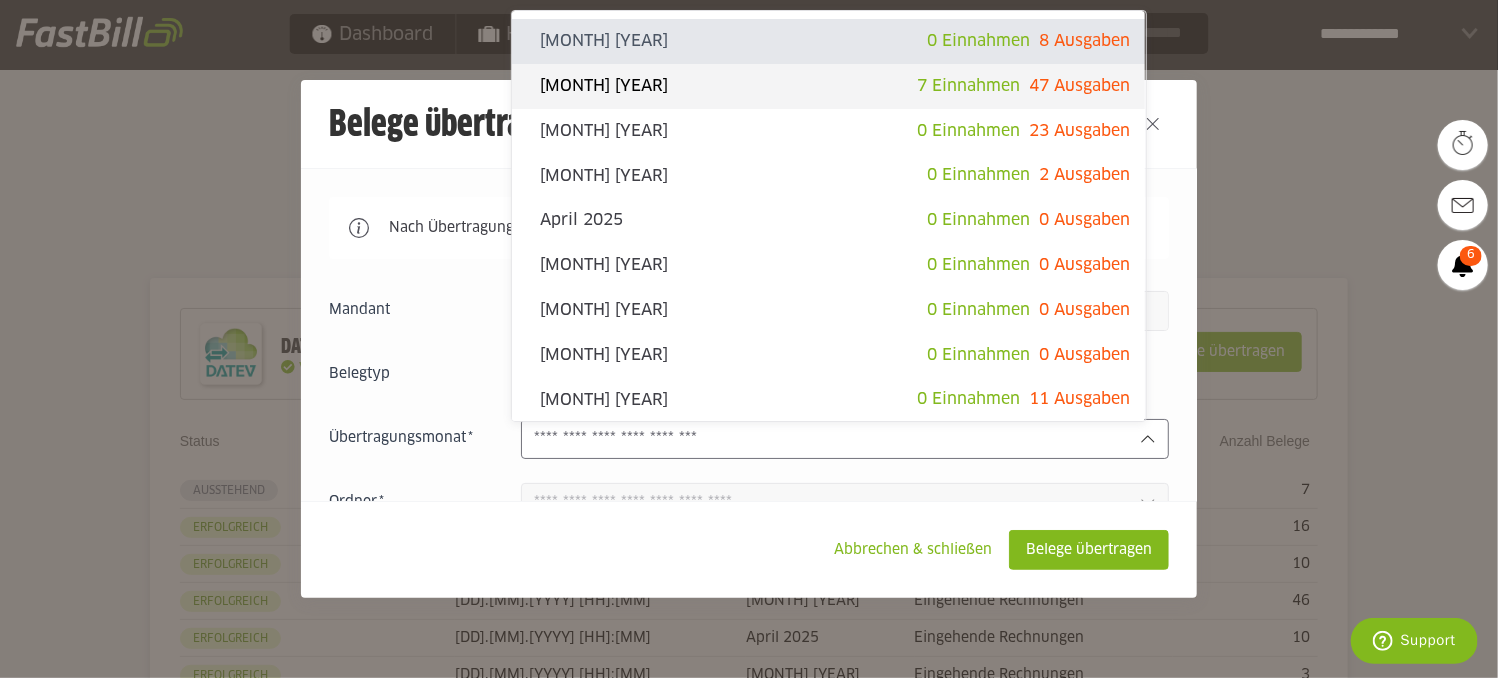 click on "Juli 2025" 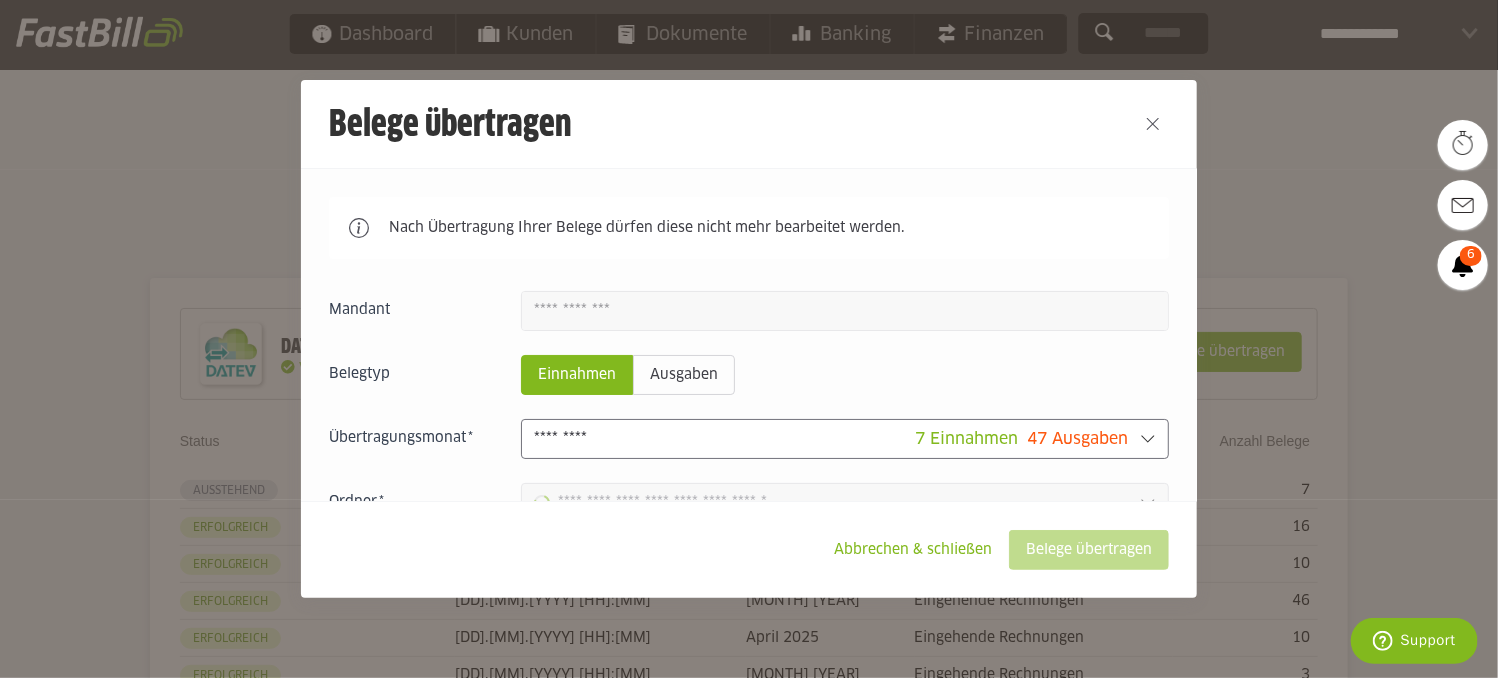 type on "**********" 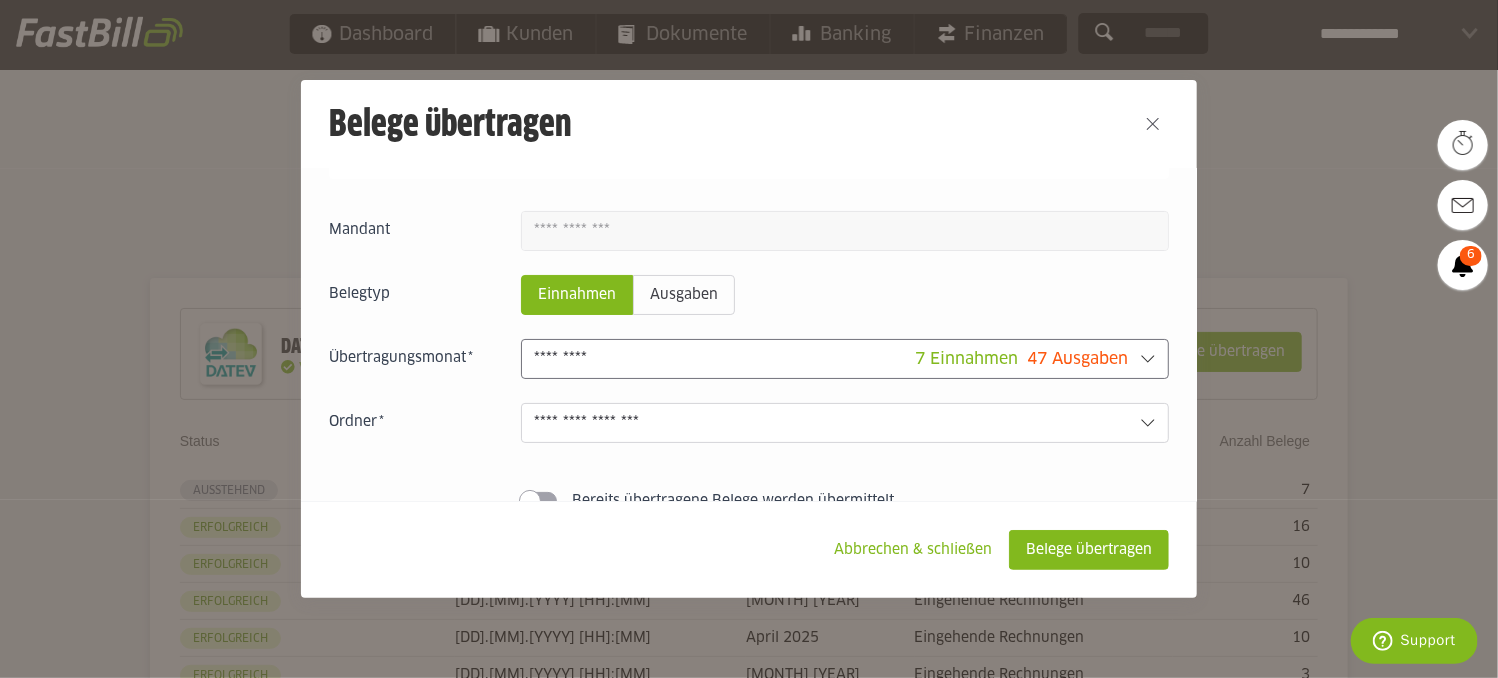 scroll, scrollTop: 129, scrollLeft: 0, axis: vertical 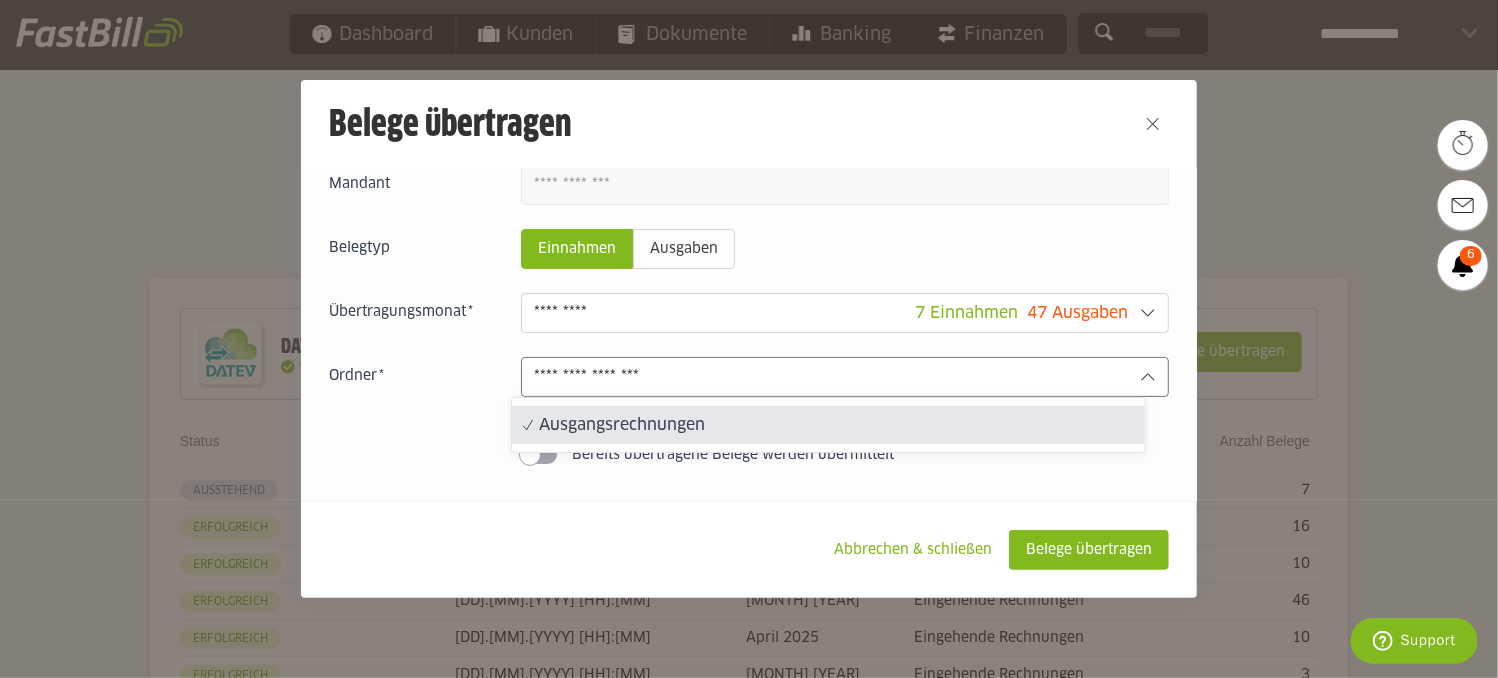 click on "**********" 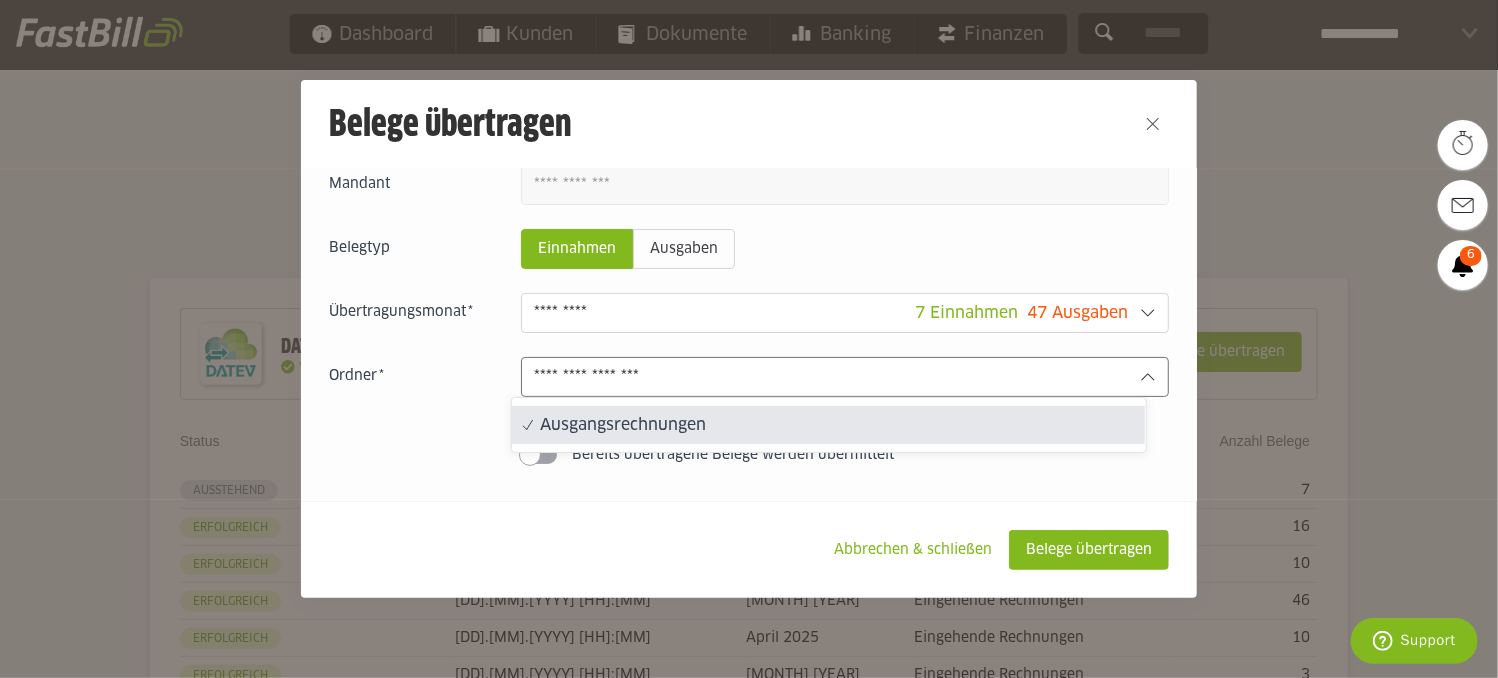 click on "Einnahmen
Ausgaben
7 Einnahmen
47 Ausgaben
August 2025
0 Einnahmen
8 Ausgaben
Juli 2025
7 Einnahmen
47 Ausgaben
0 Einnahmen" at bounding box center (749, 319) 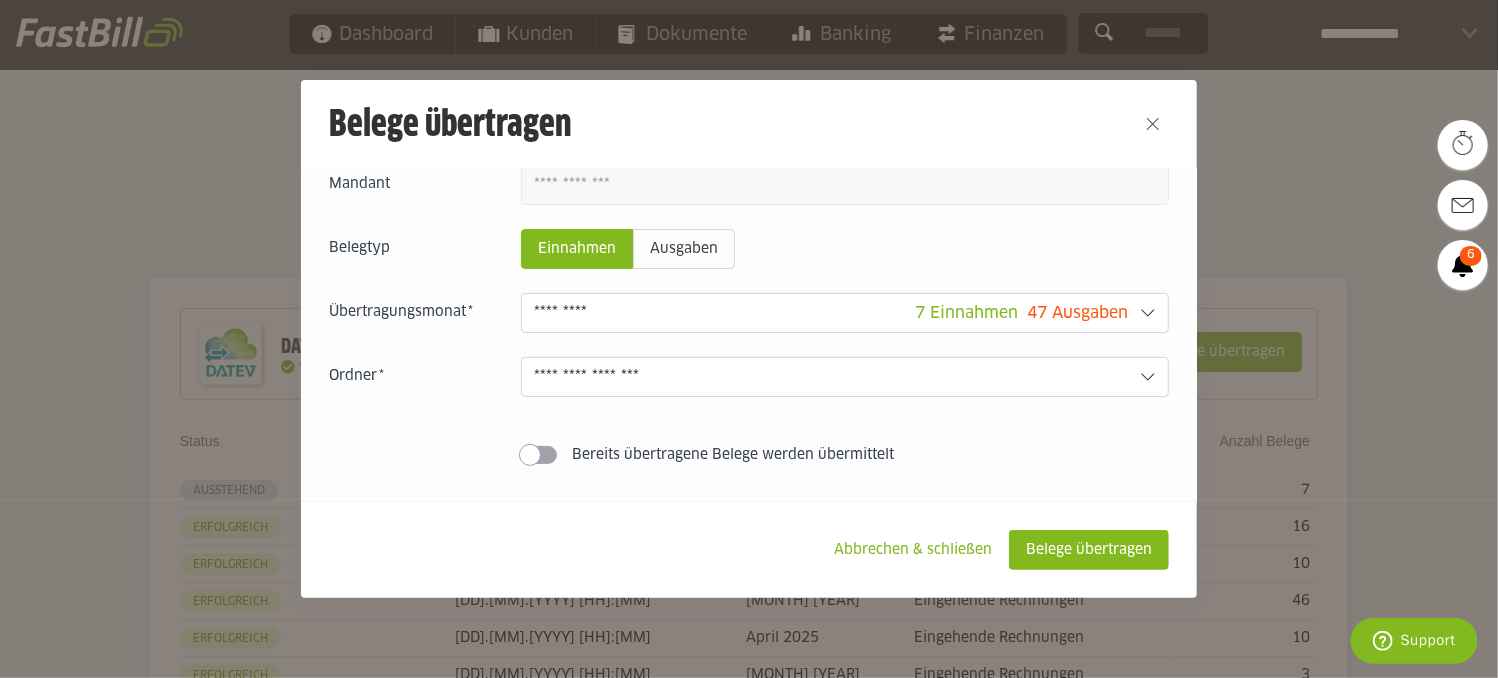 click on "**********" 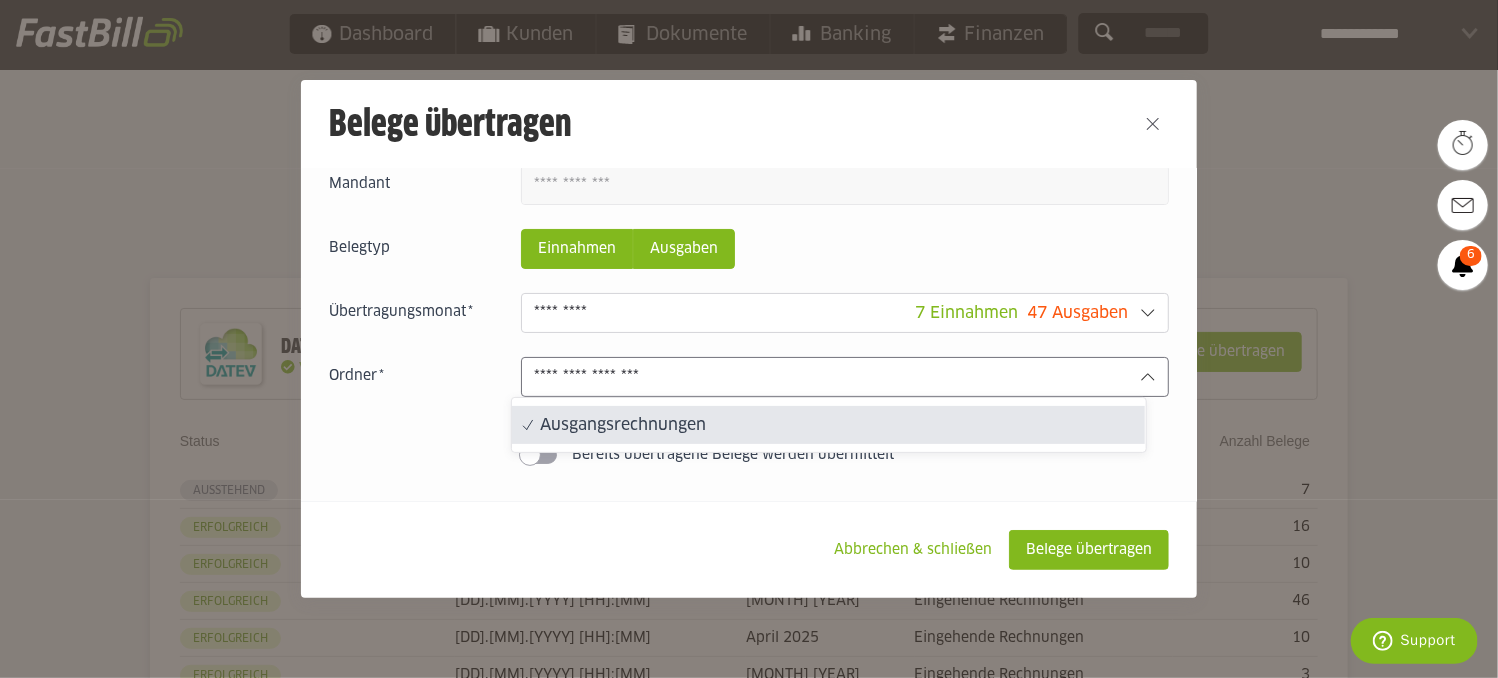 click on "Ausgaben" 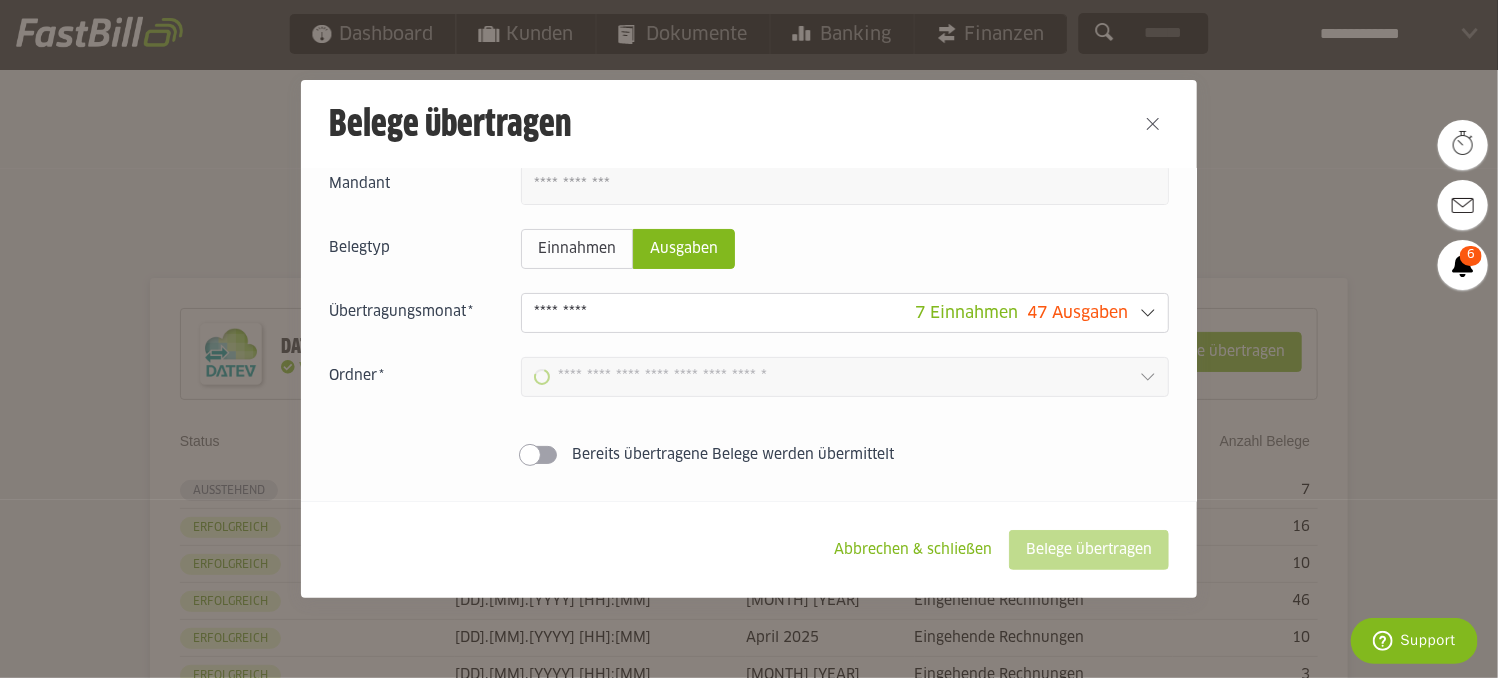 type on "**********" 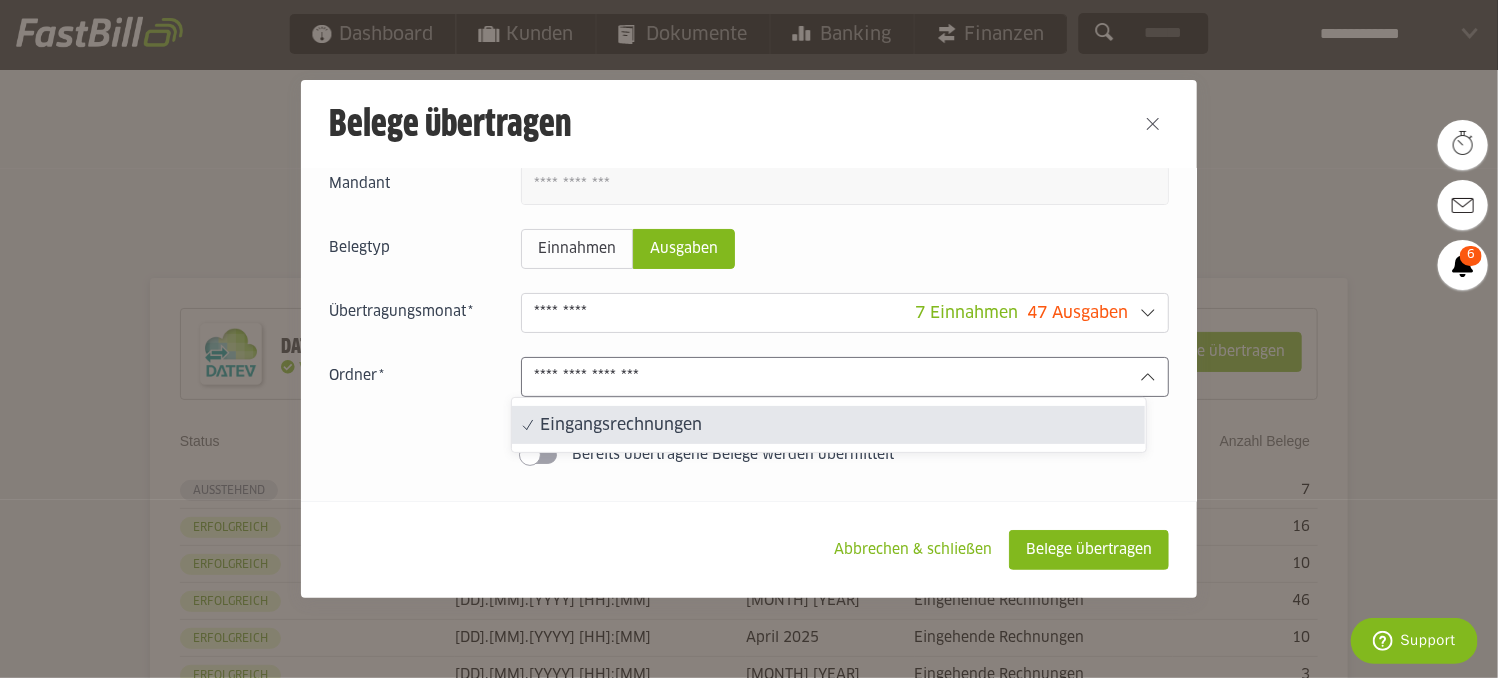 click on "**********" 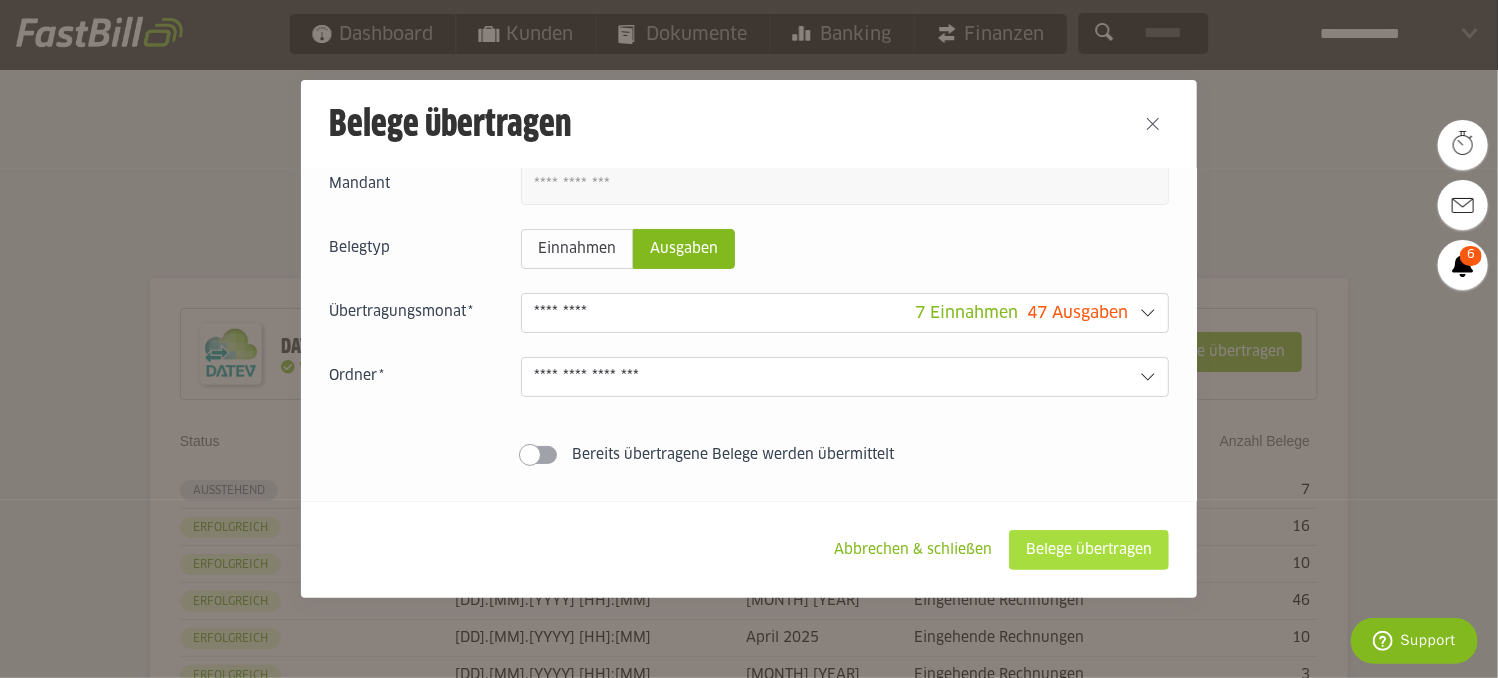 click on "Belege übertragen" at bounding box center [1089, 550] 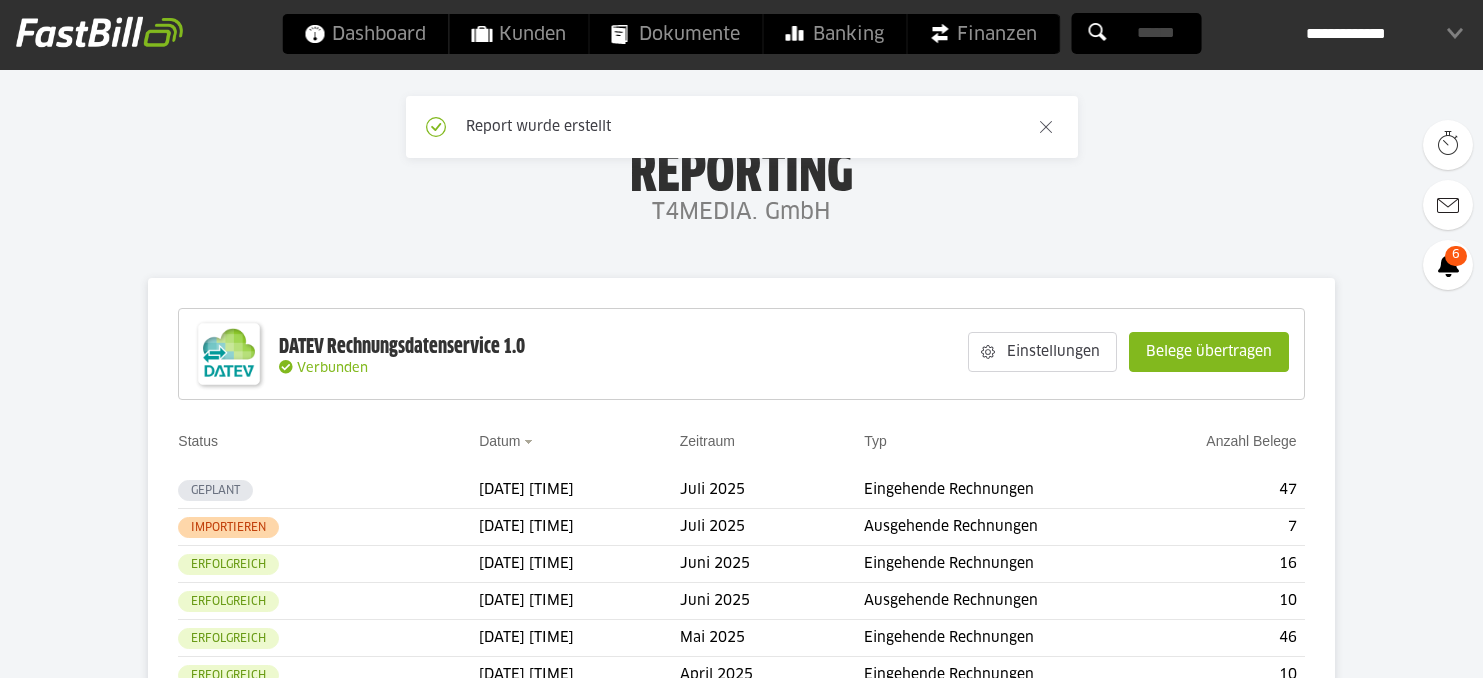 scroll, scrollTop: 0, scrollLeft: 0, axis: both 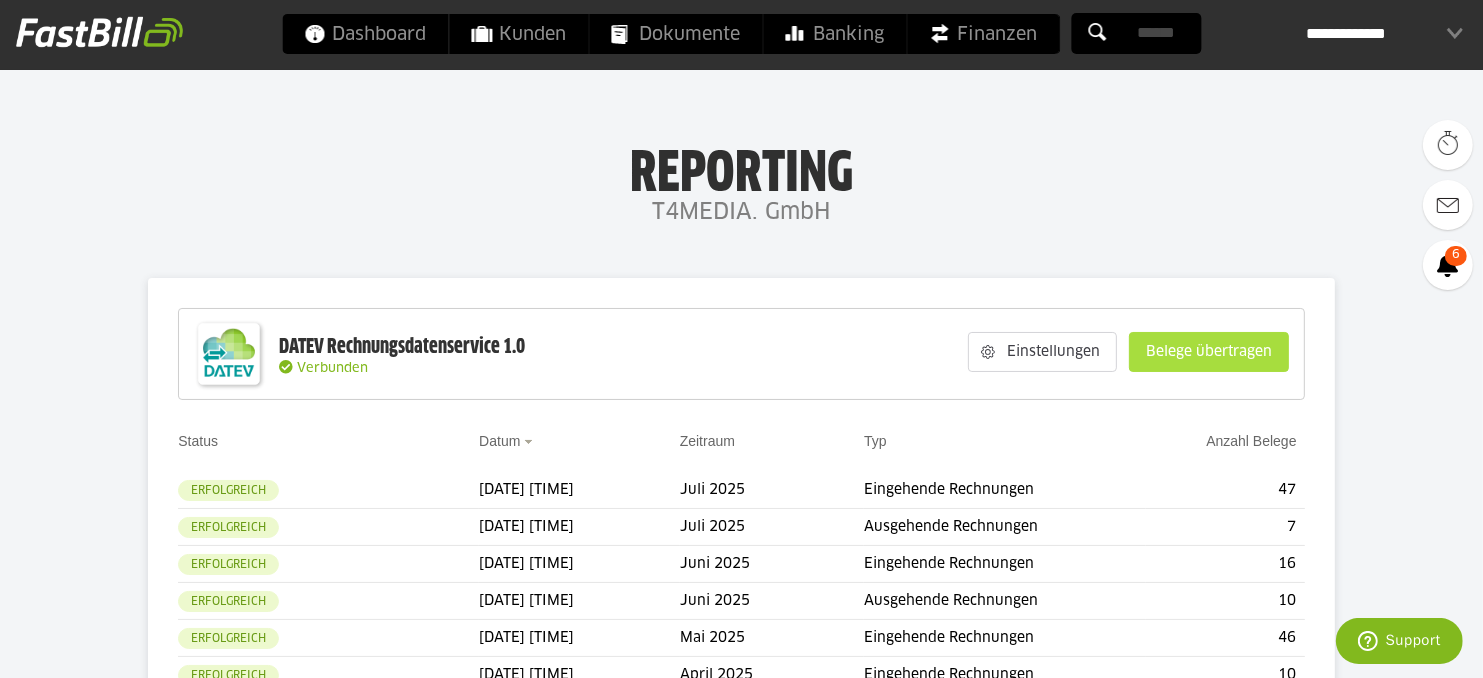 click on "Belege übertragen" at bounding box center (1209, 352) 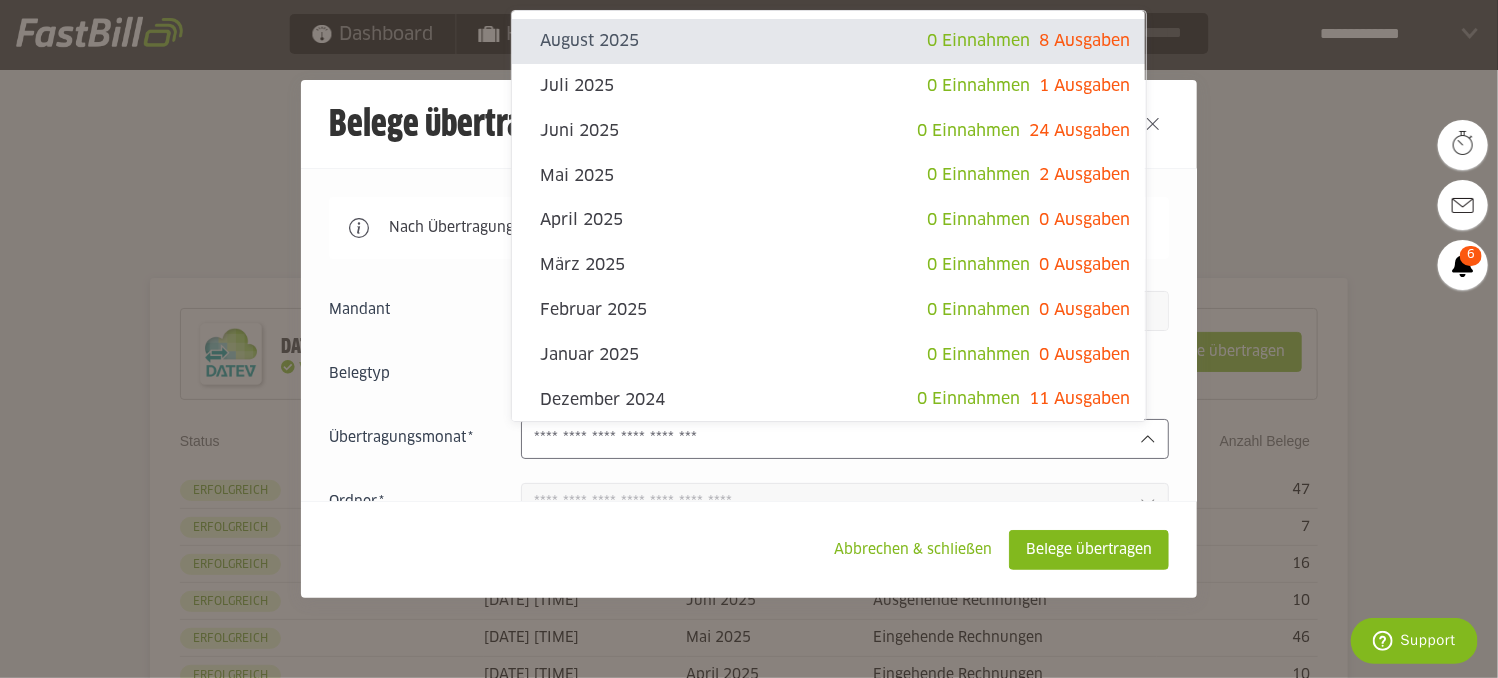 click 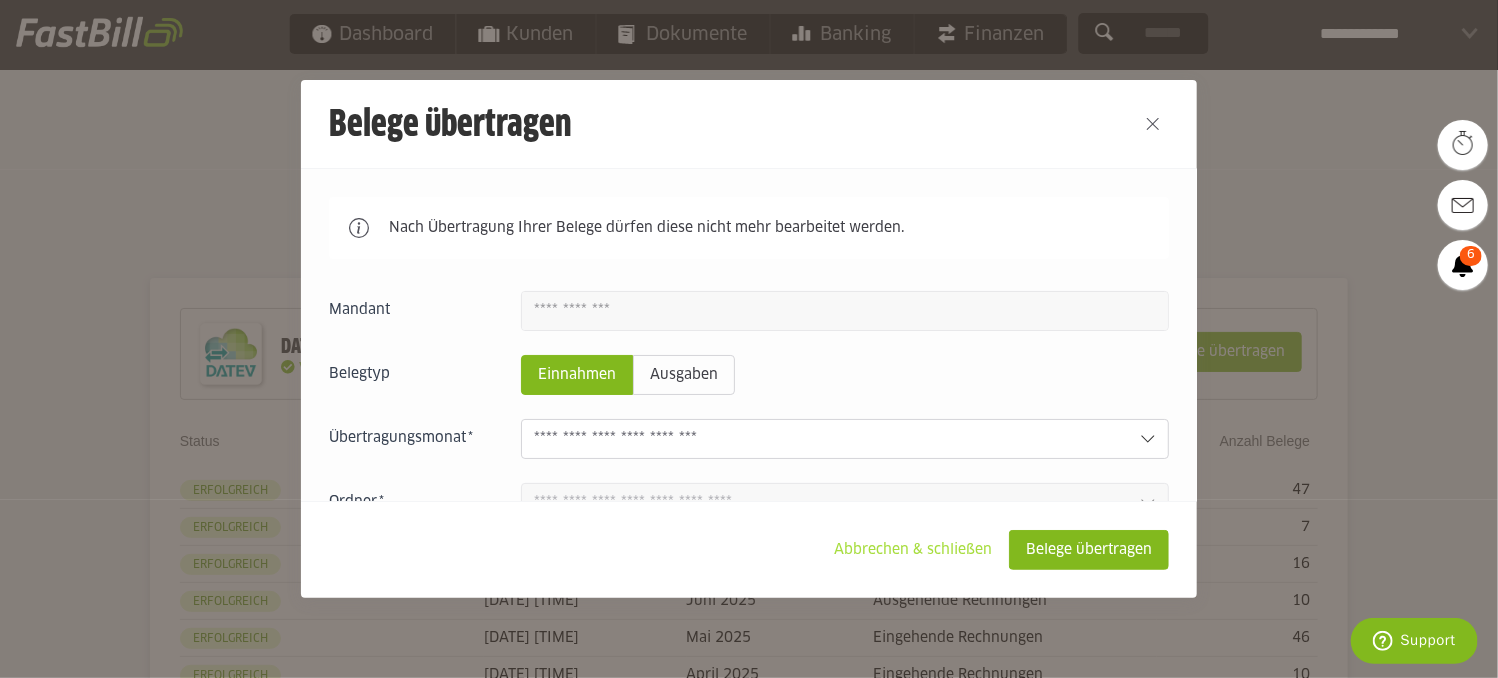 click on "Abbrechen & schließen" at bounding box center (913, 550) 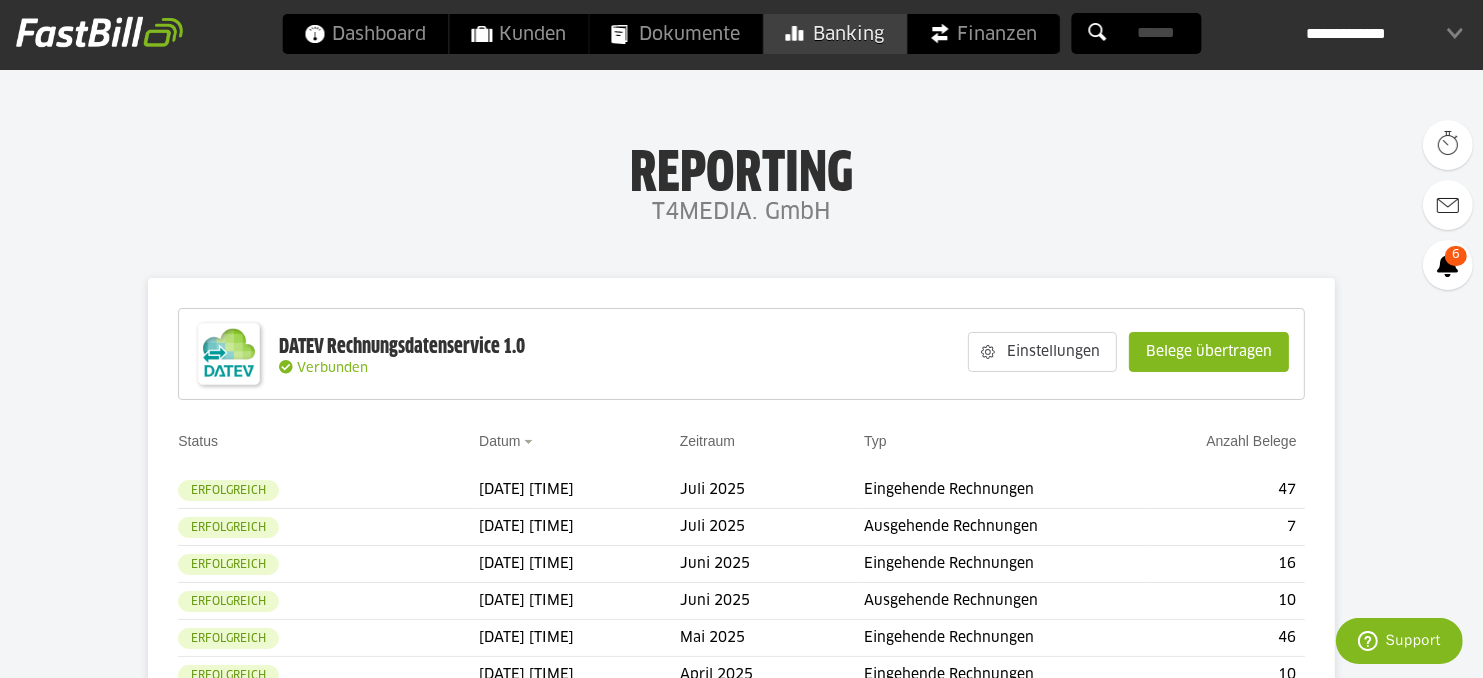 click on "Banking" at bounding box center [834, 34] 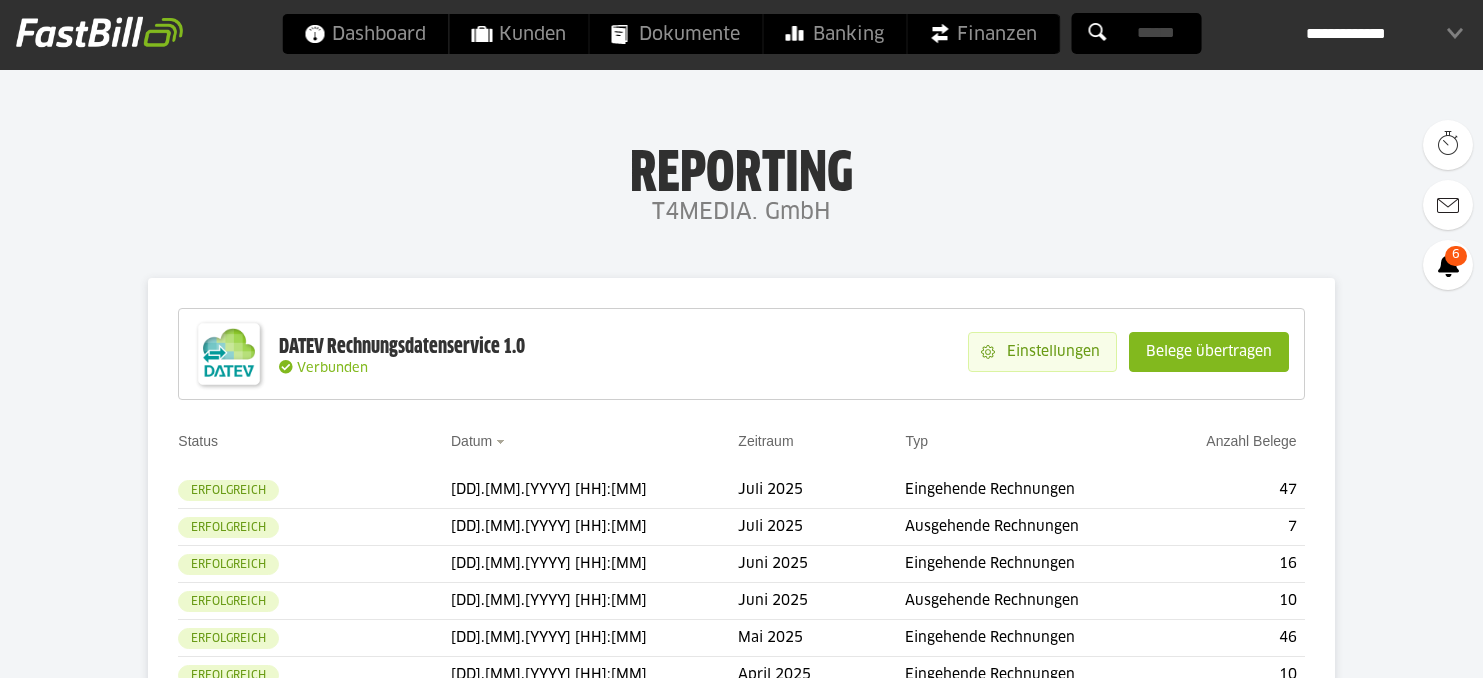 scroll, scrollTop: 0, scrollLeft: 0, axis: both 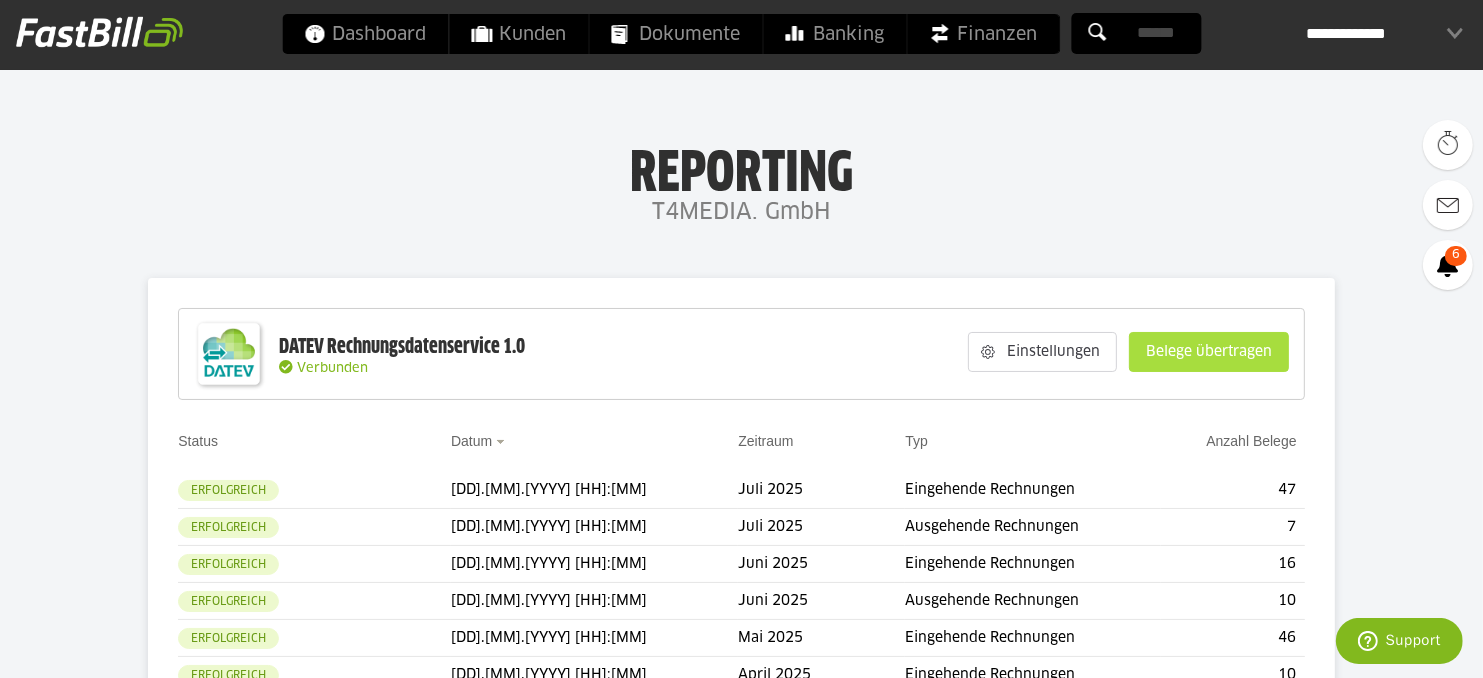 click on "Belege übertragen" at bounding box center [1209, 352] 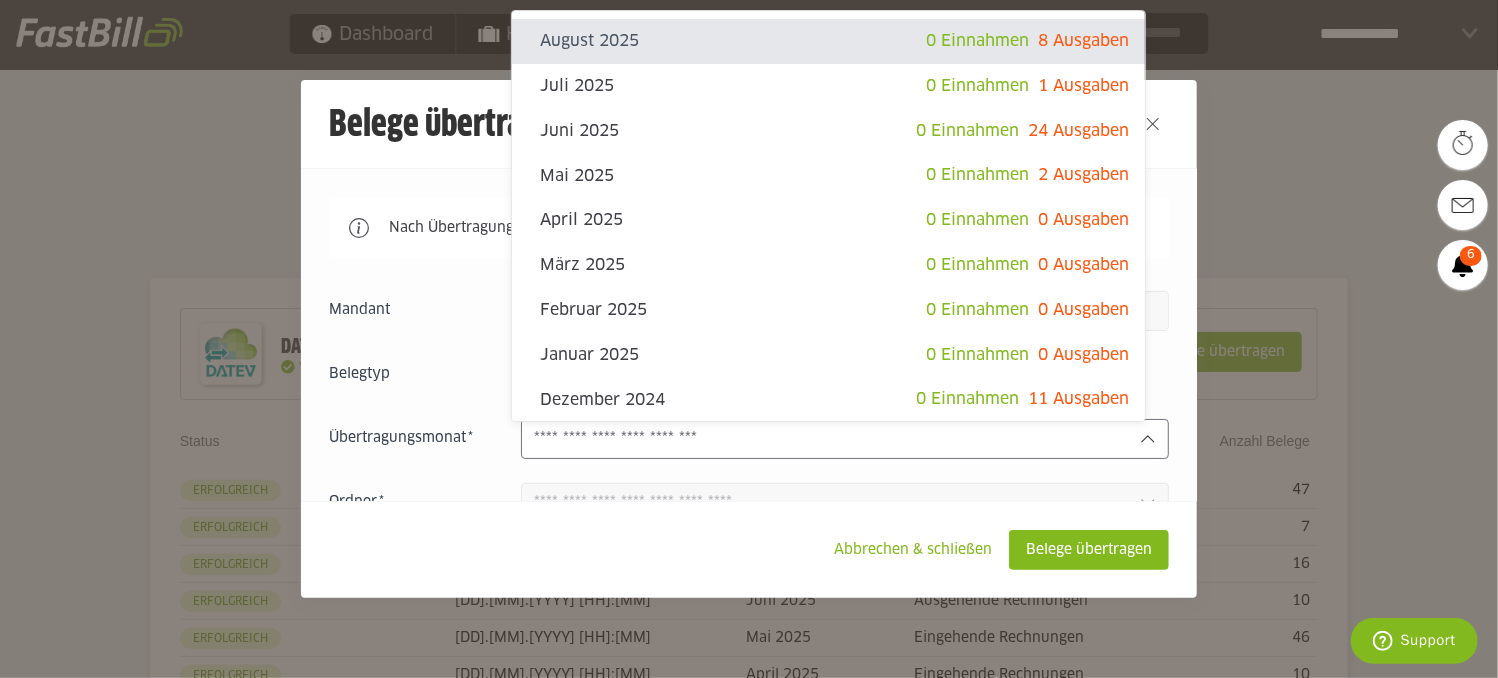 click 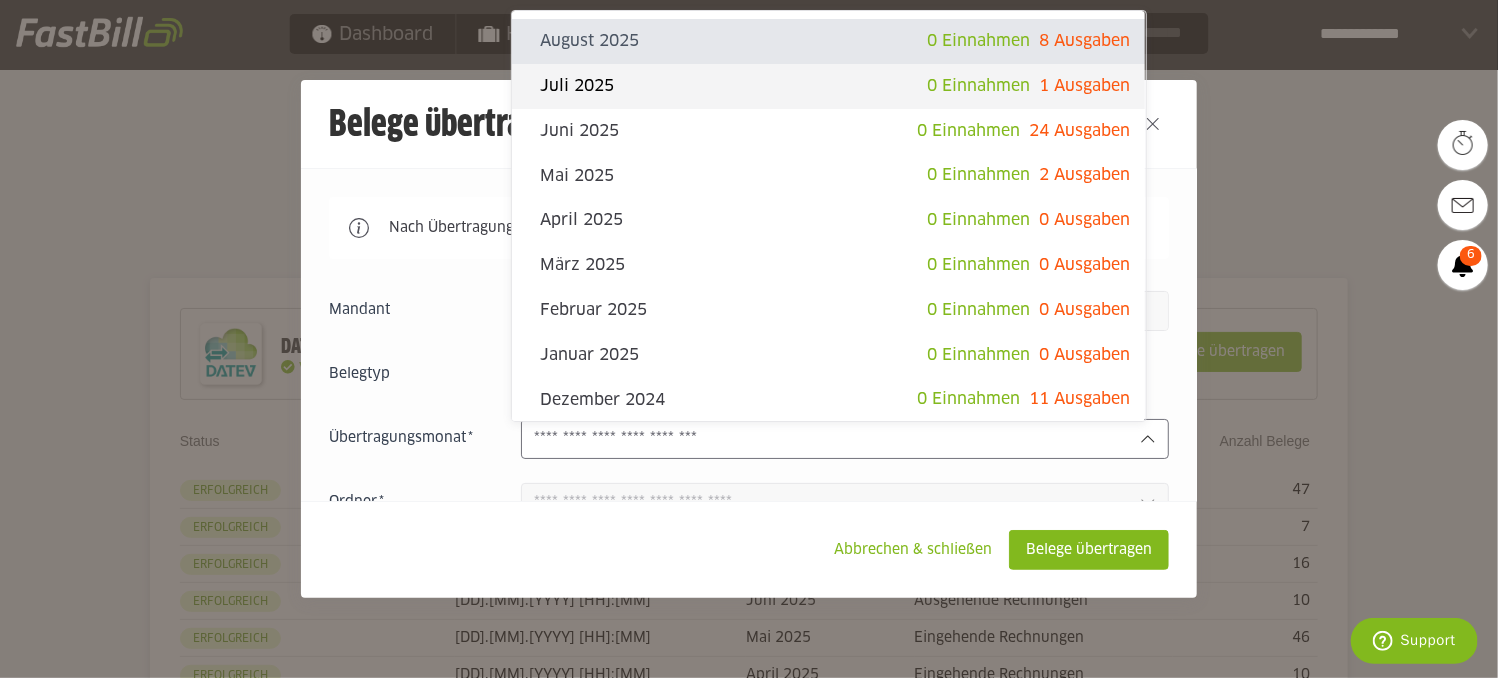 click on "Juli 2025" 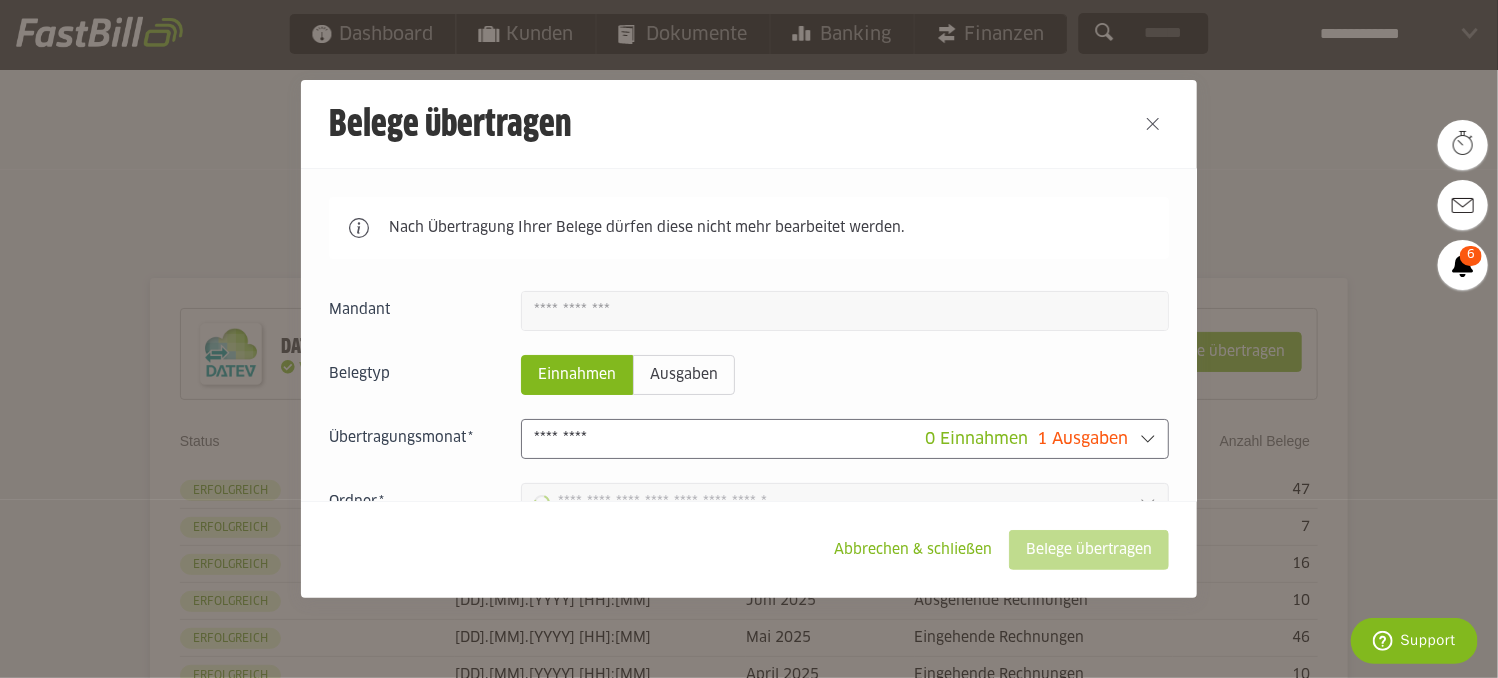 type on "**********" 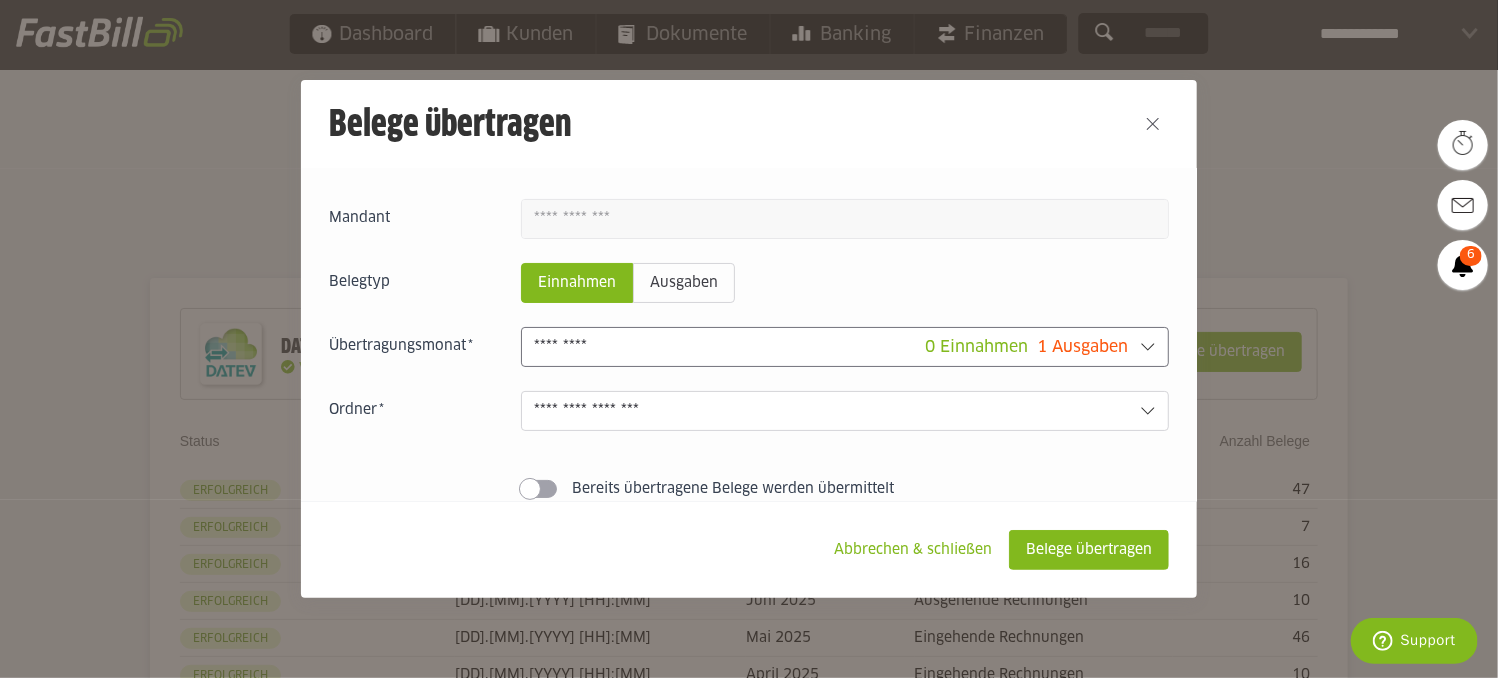 scroll, scrollTop: 129, scrollLeft: 0, axis: vertical 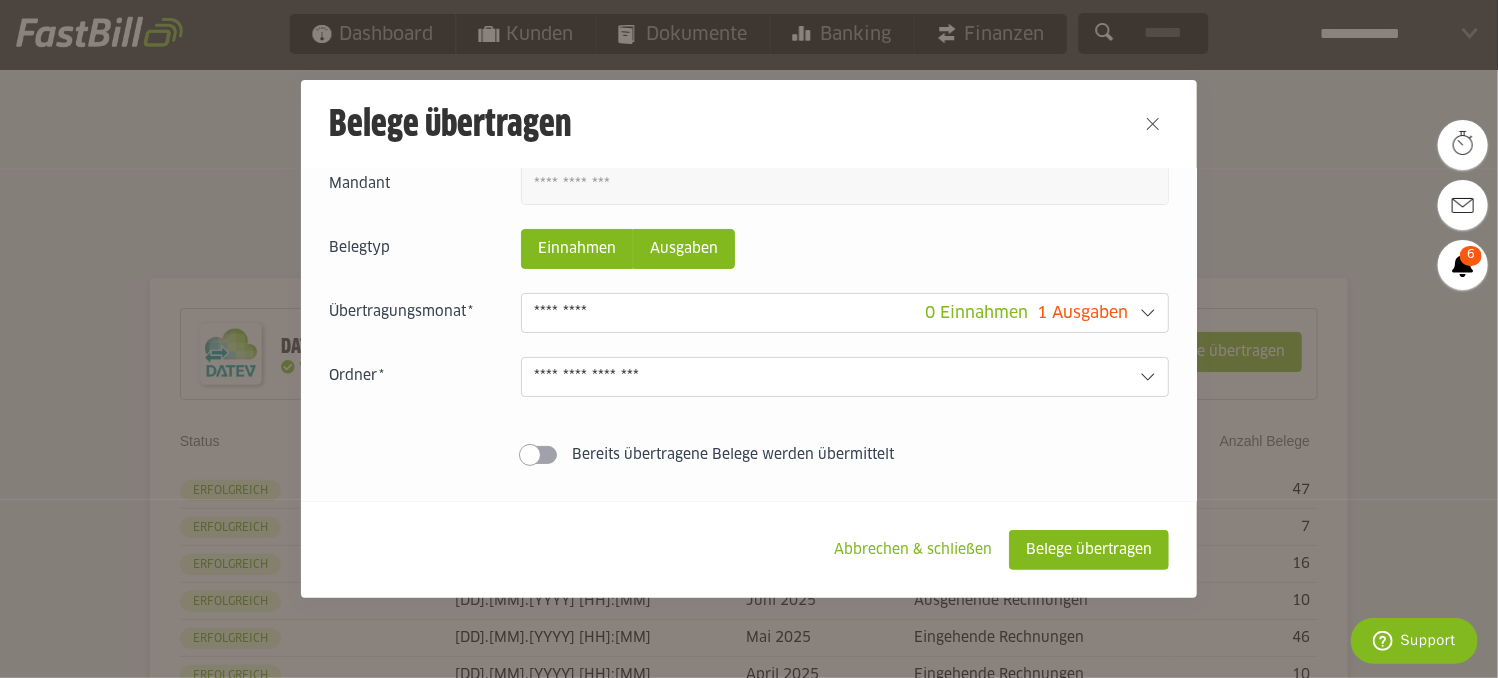 click on "Ausgaben" 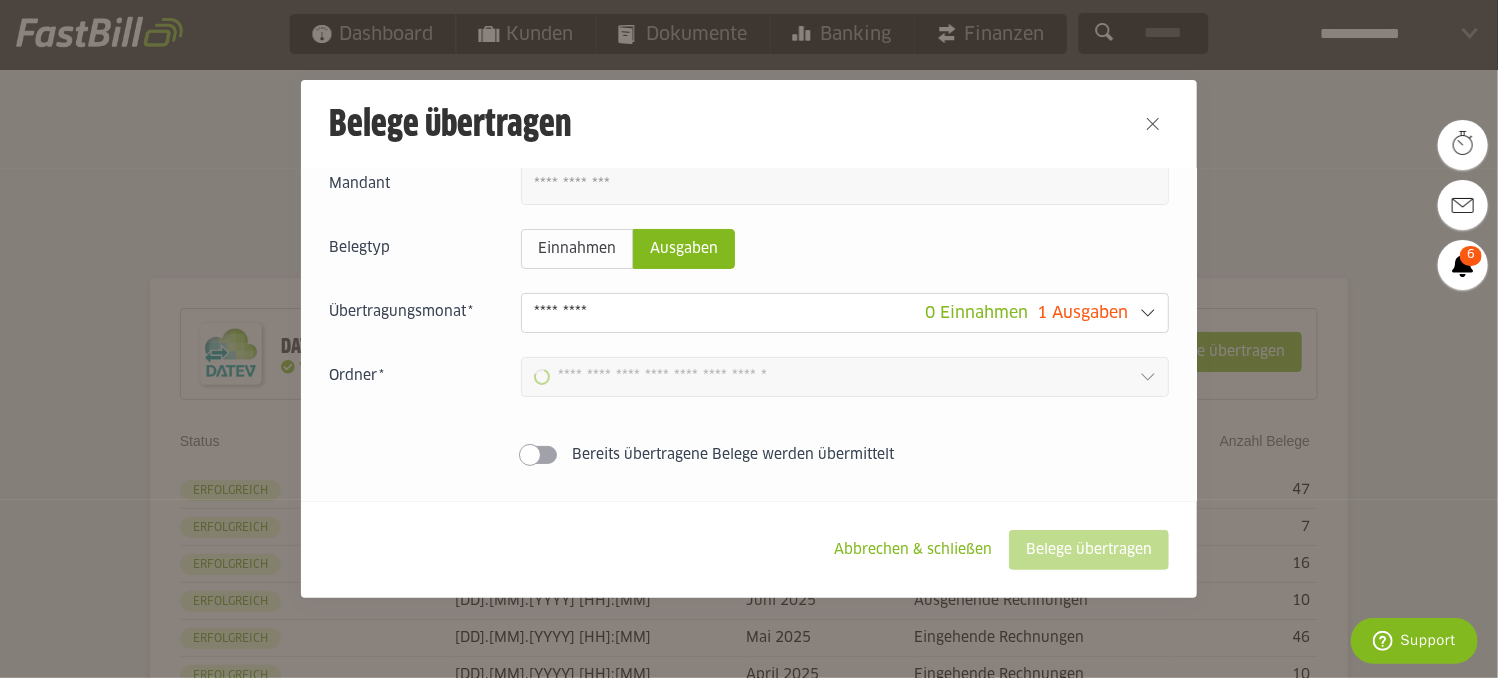 type on "**********" 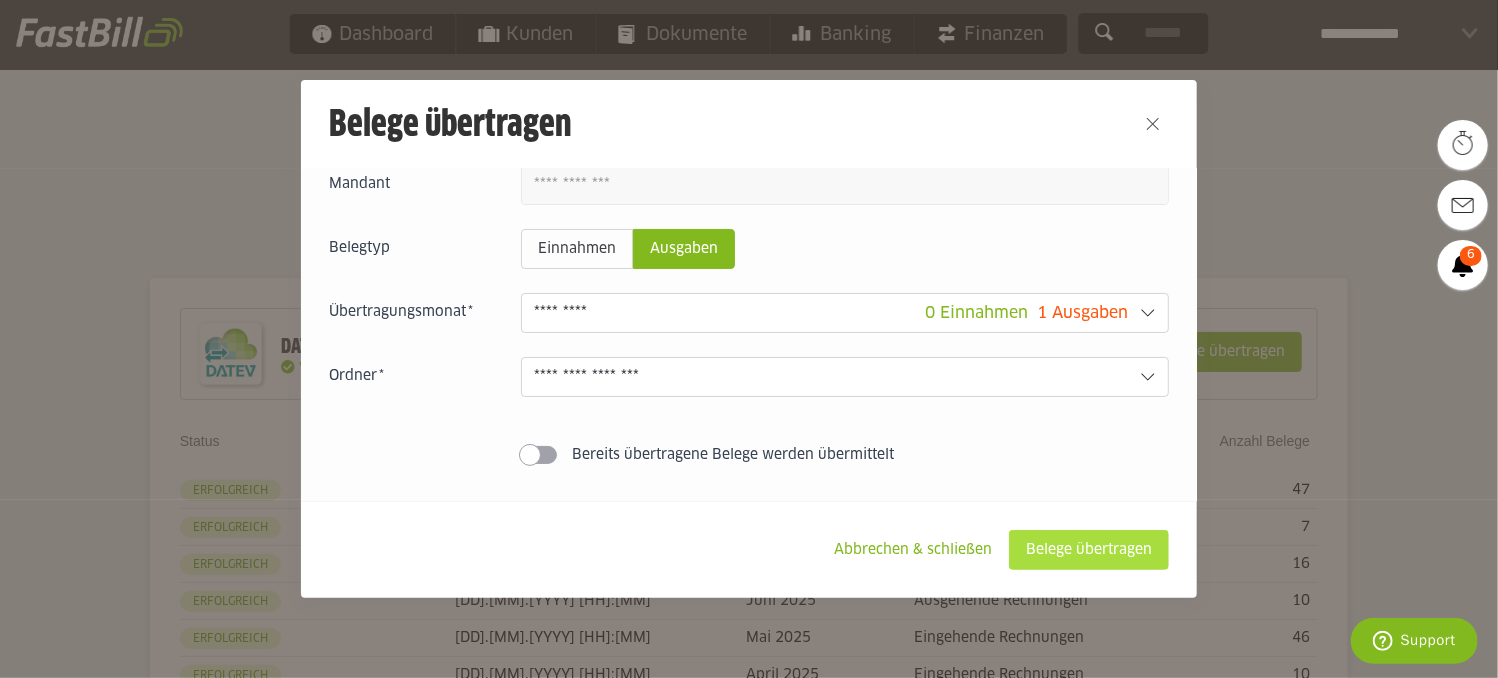click on "Belege übertragen" at bounding box center (1089, 550) 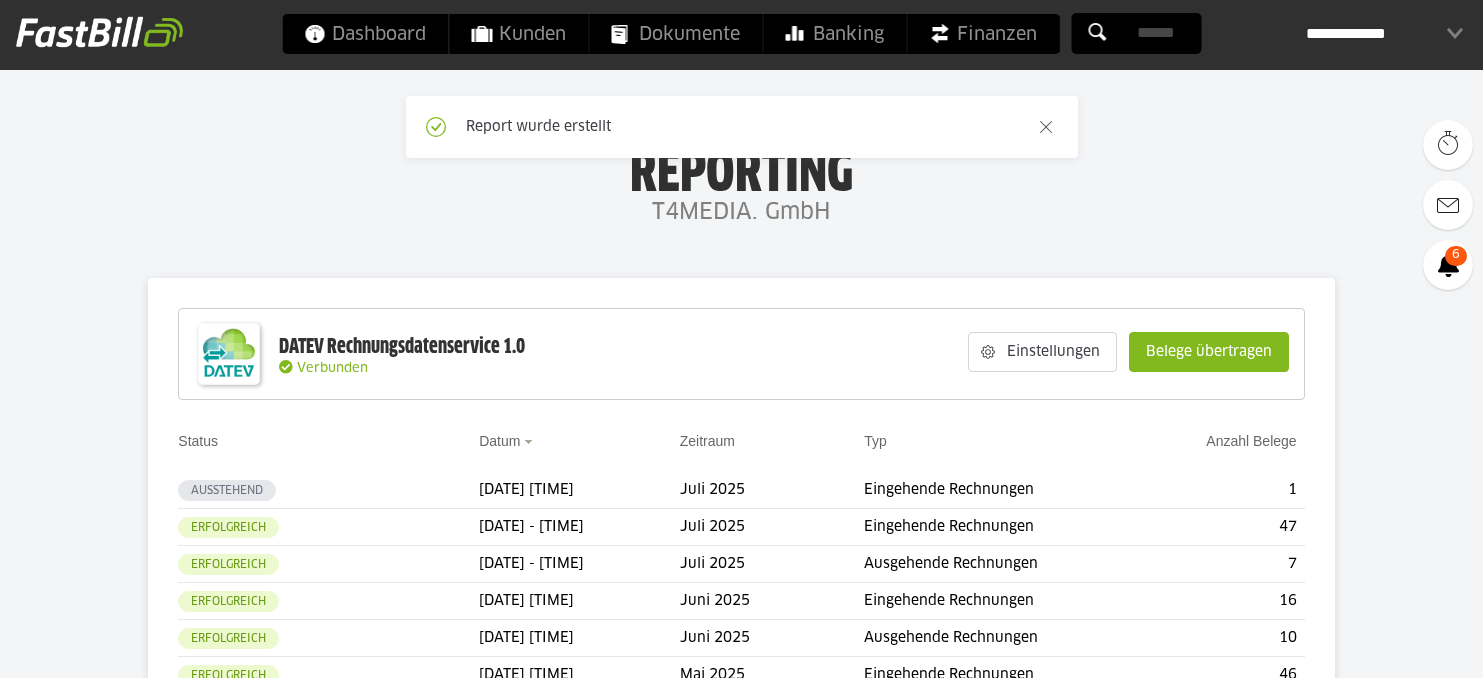 scroll, scrollTop: 0, scrollLeft: 0, axis: both 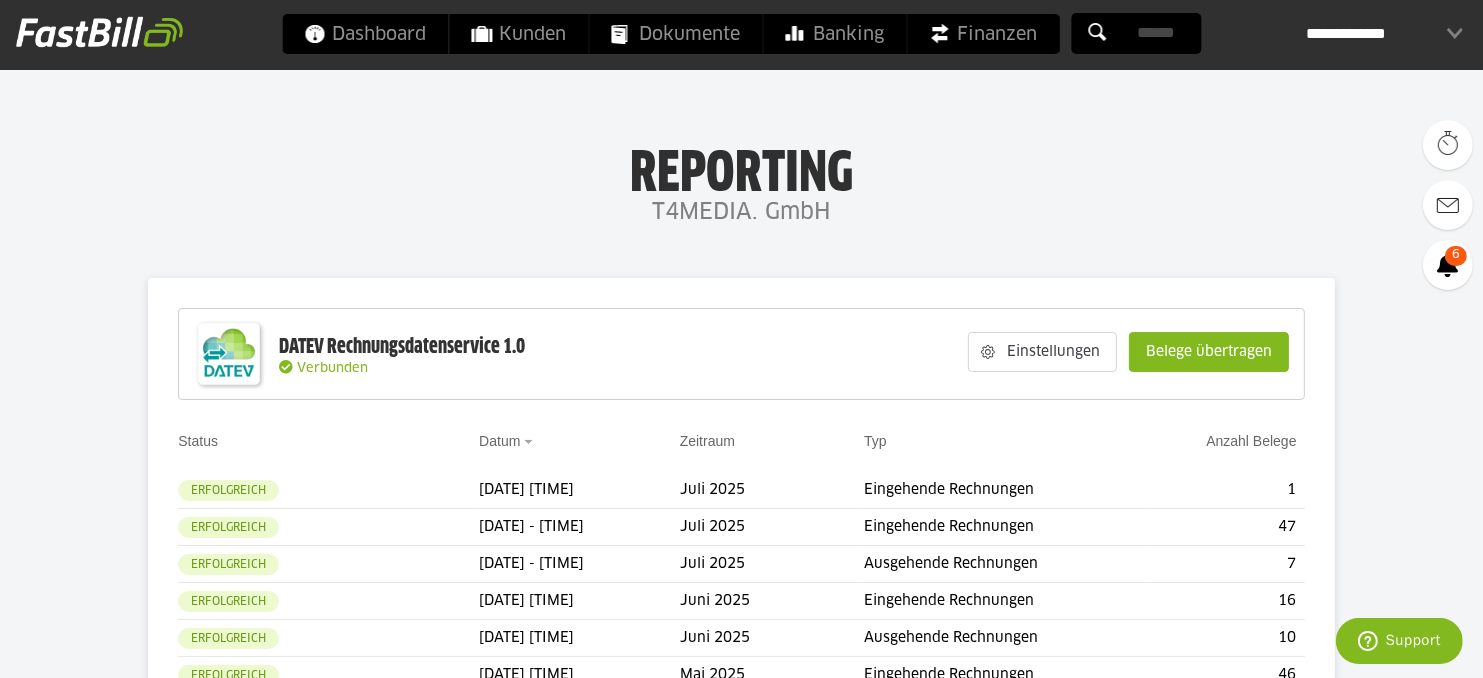 drag, startPoint x: 754, startPoint y: 277, endPoint x: 744, endPoint y: 269, distance: 12.806249 